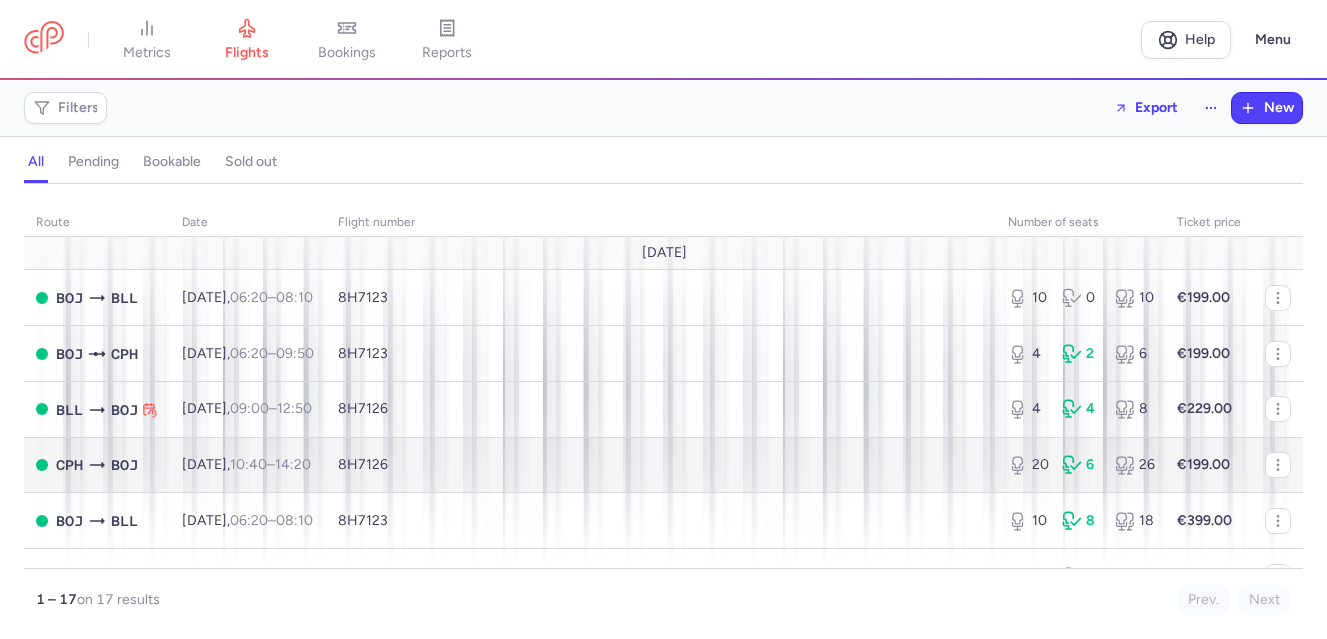 scroll, scrollTop: 0, scrollLeft: 0, axis: both 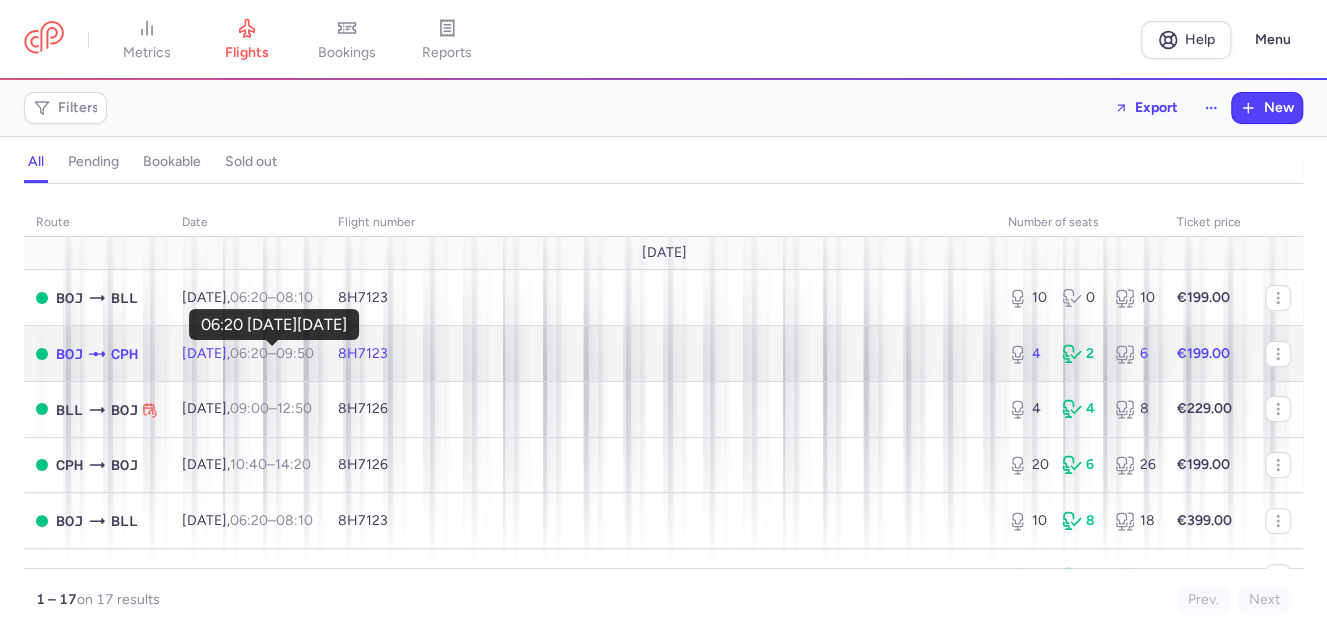 click on "06:20" at bounding box center (249, 353) 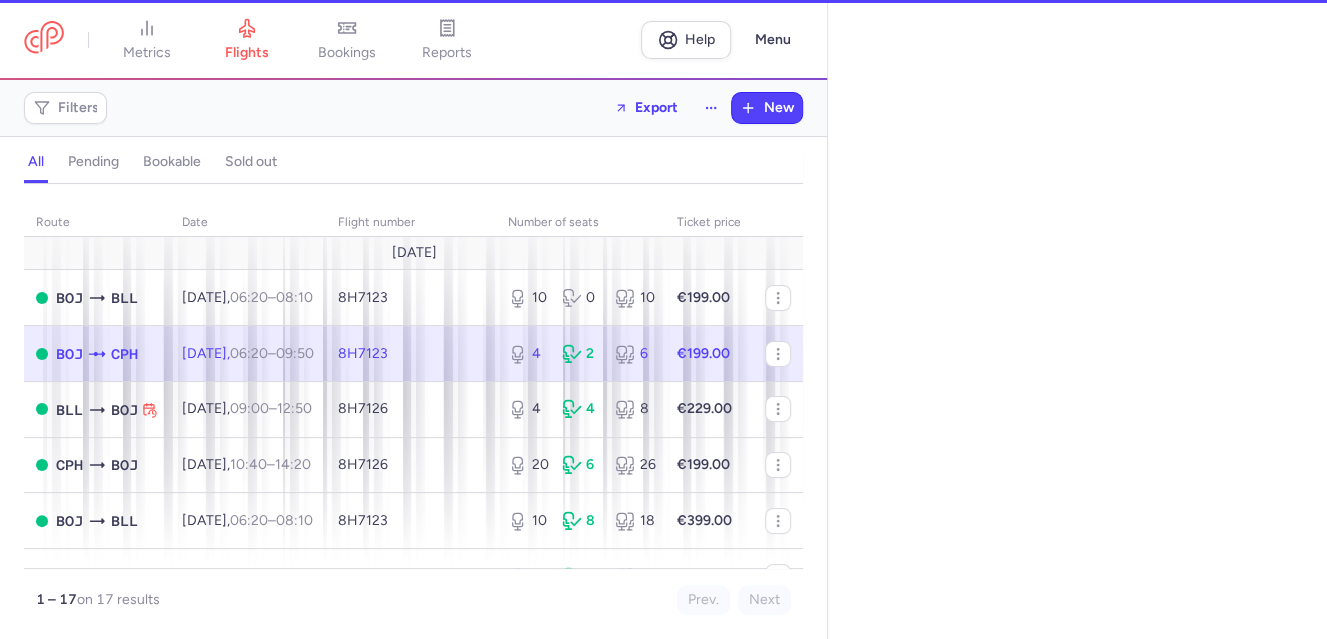 select on "days" 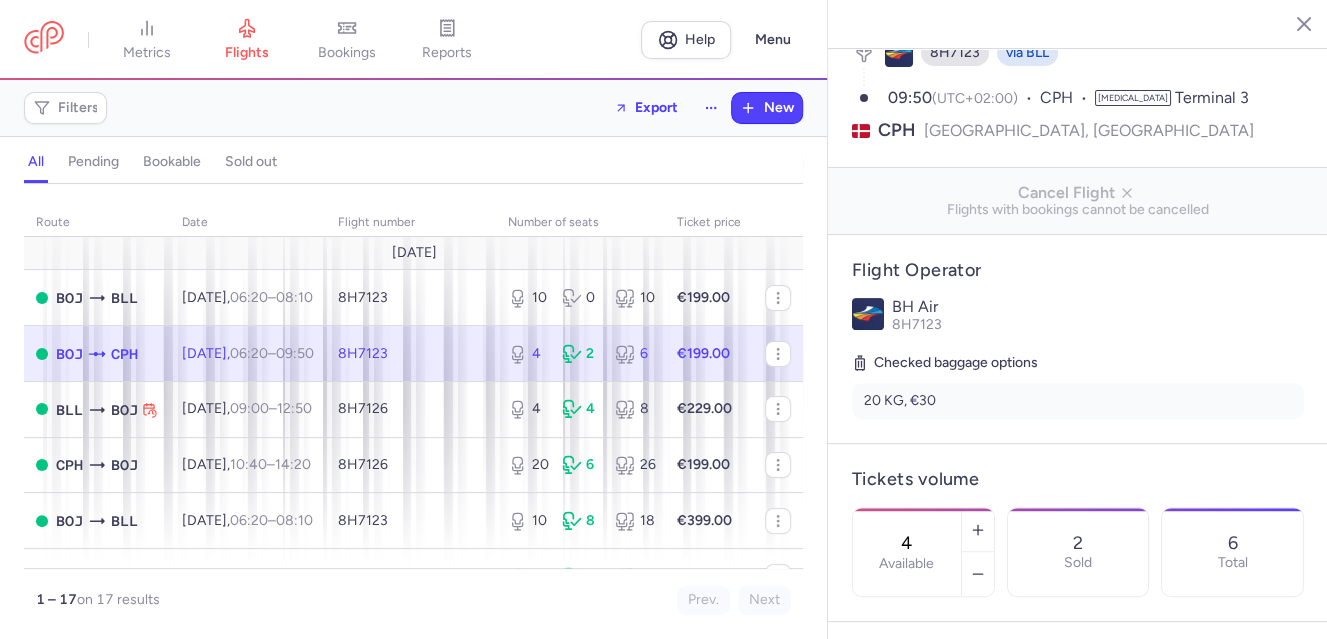 scroll, scrollTop: 300, scrollLeft: 0, axis: vertical 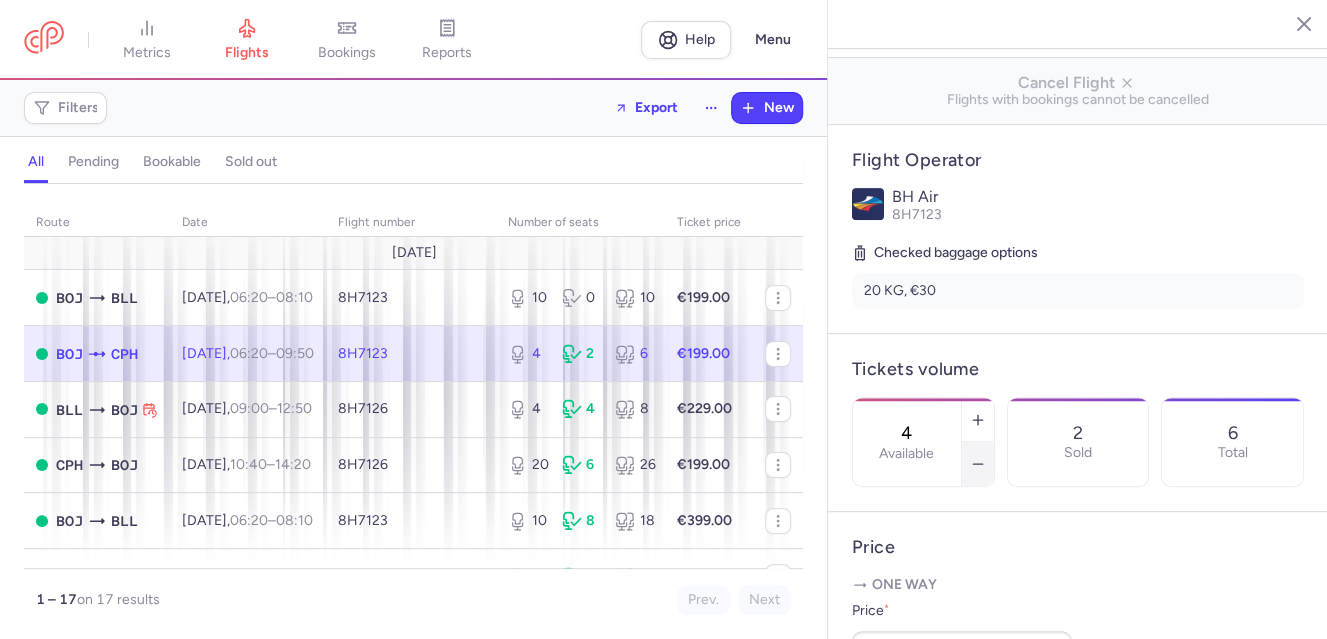 click 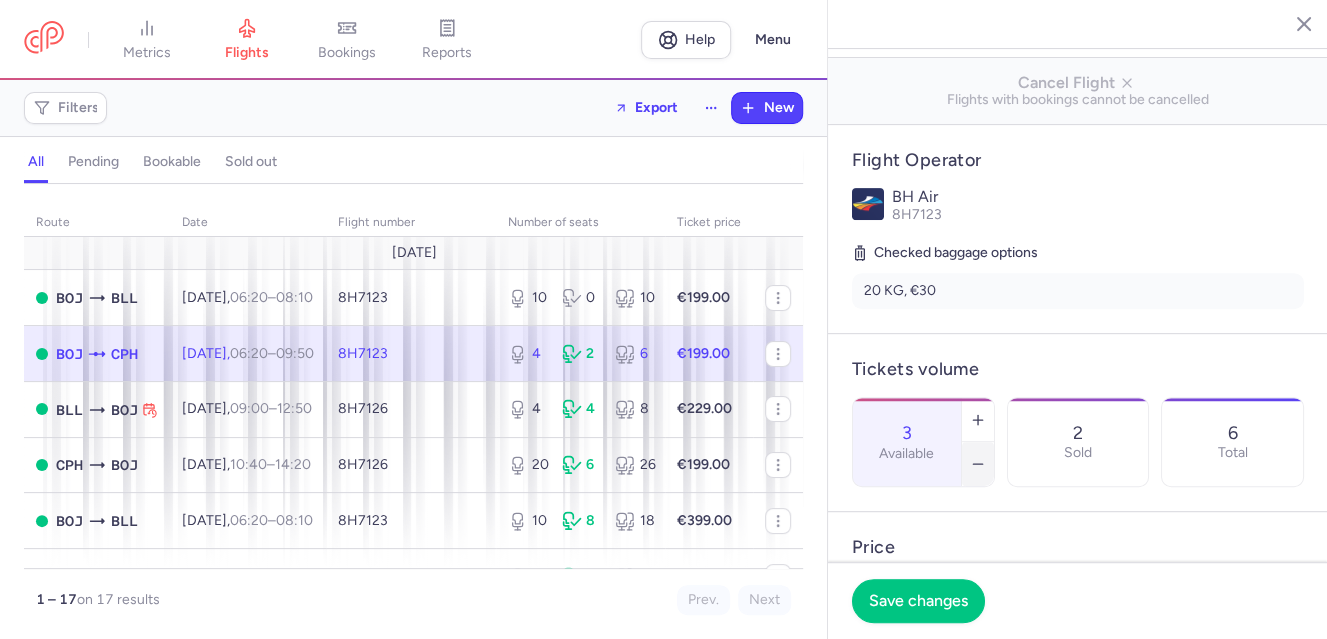 click 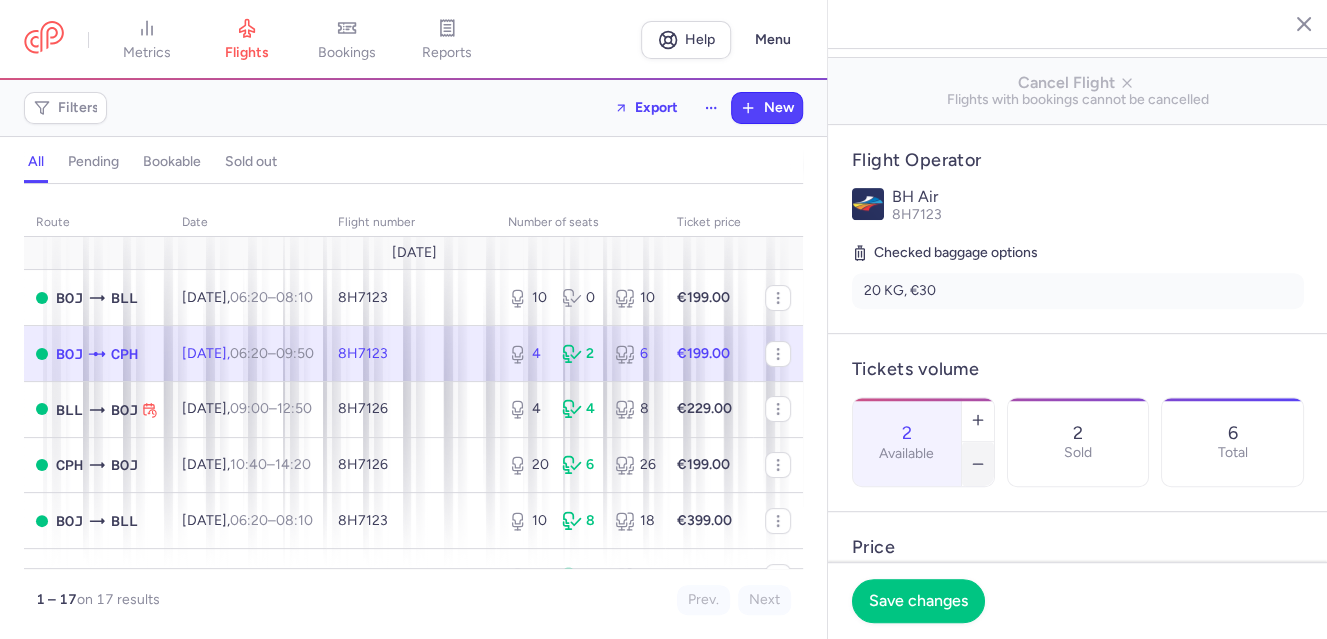 click 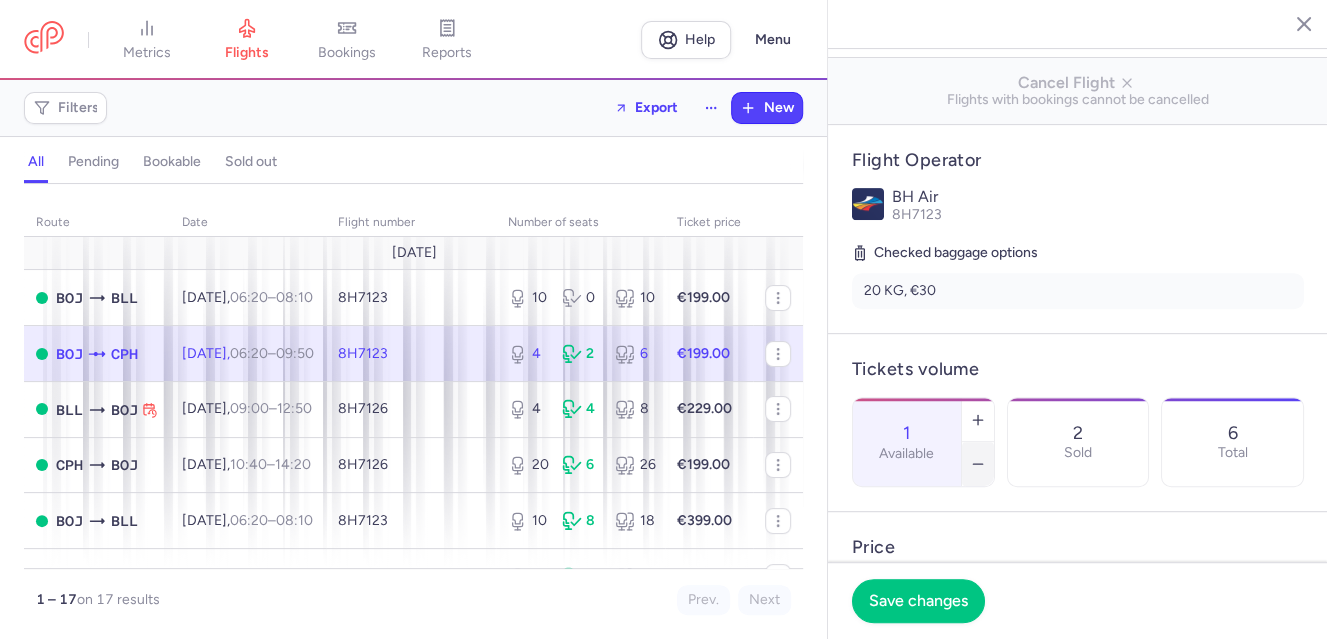 click 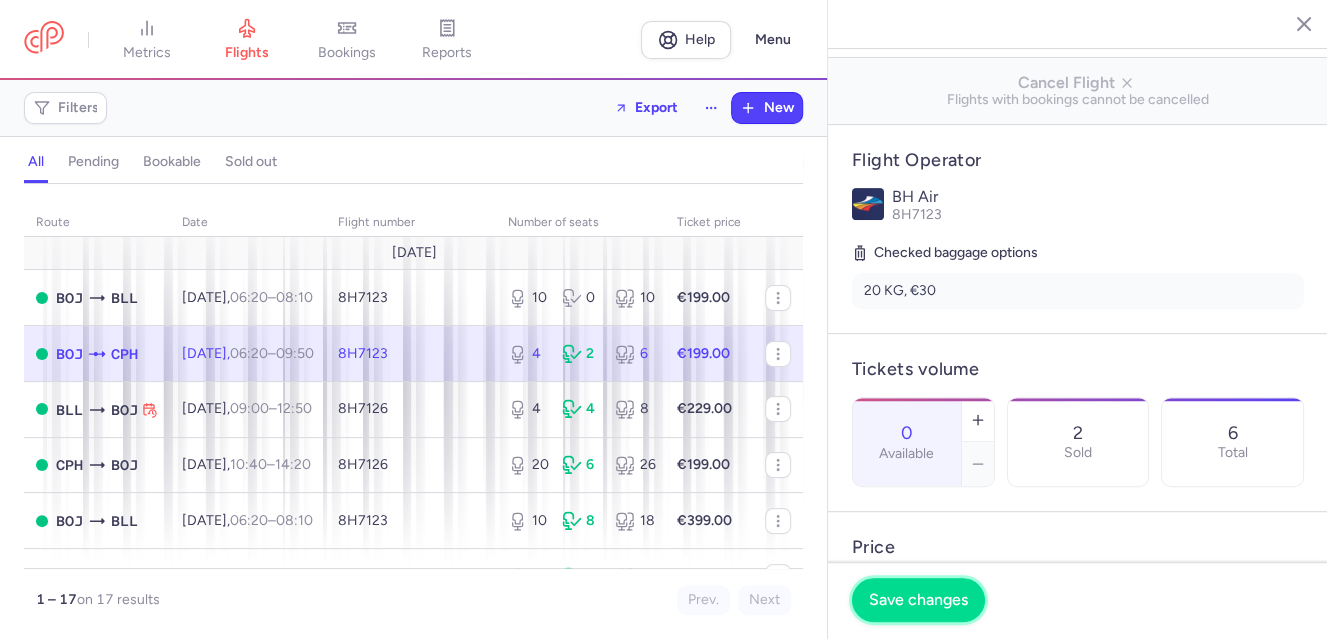 click on "Save changes" at bounding box center (918, 600) 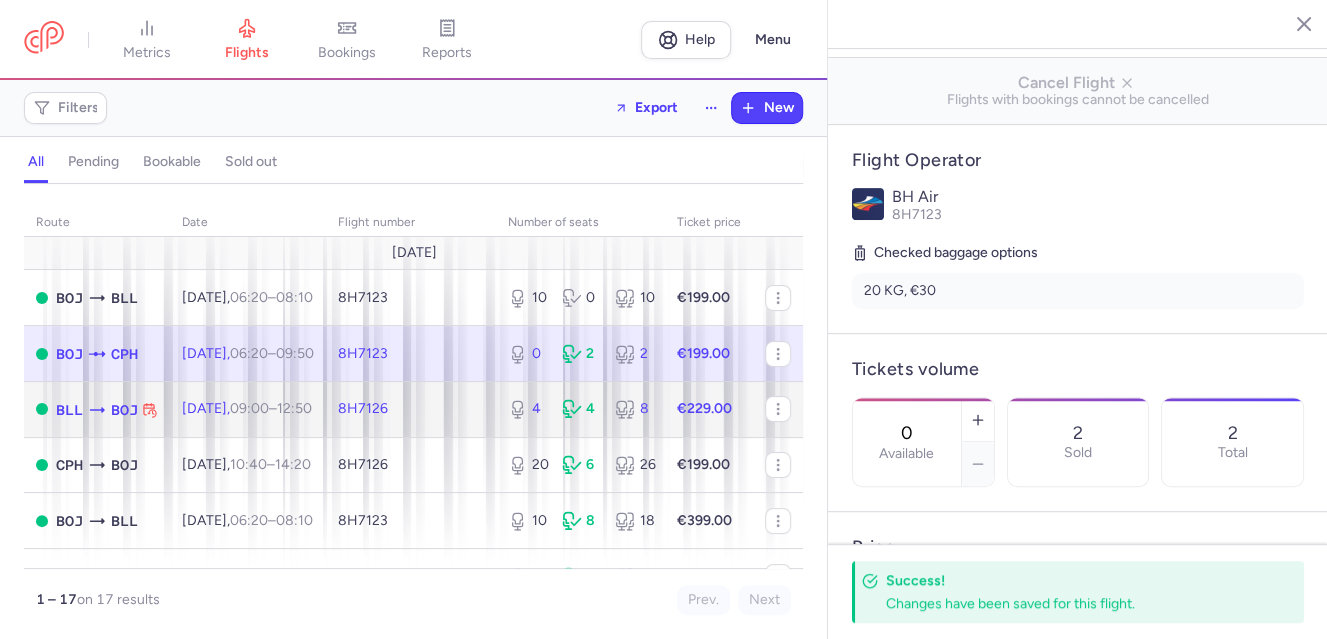 click on "[DATE]  09:00  –  12:50  +0" at bounding box center (248, 409) 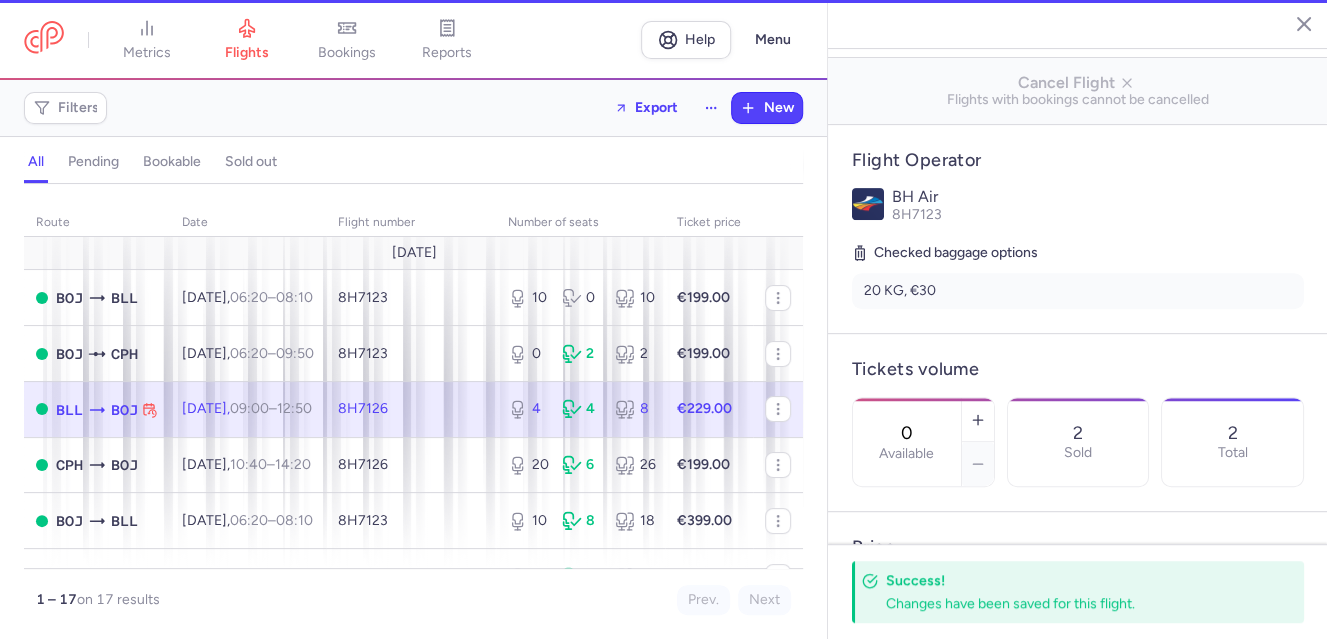 type on "4" 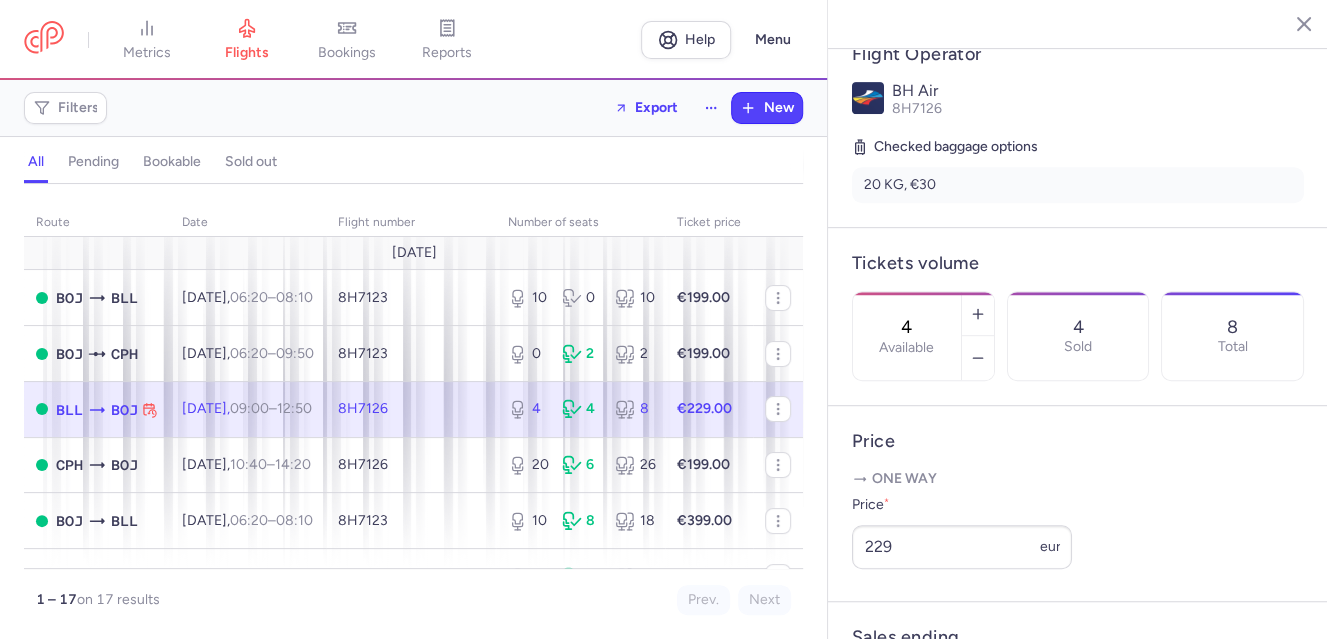 scroll, scrollTop: 600, scrollLeft: 0, axis: vertical 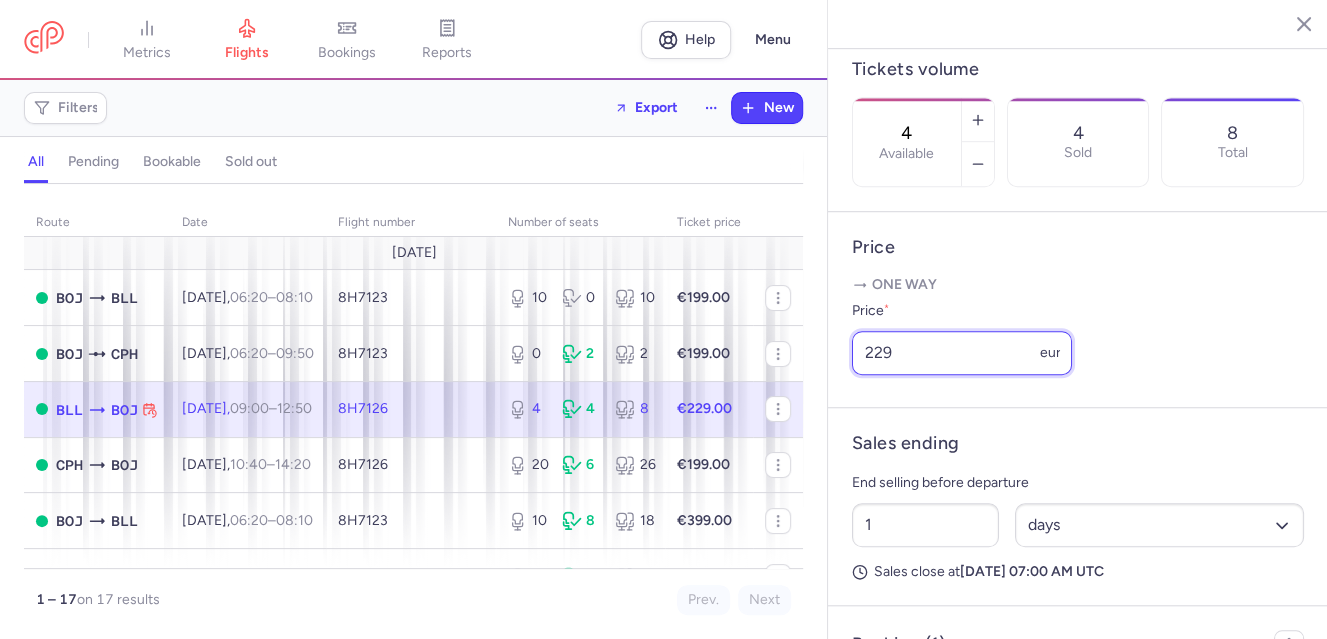 drag, startPoint x: 919, startPoint y: 403, endPoint x: 716, endPoint y: 426, distance: 204.2988 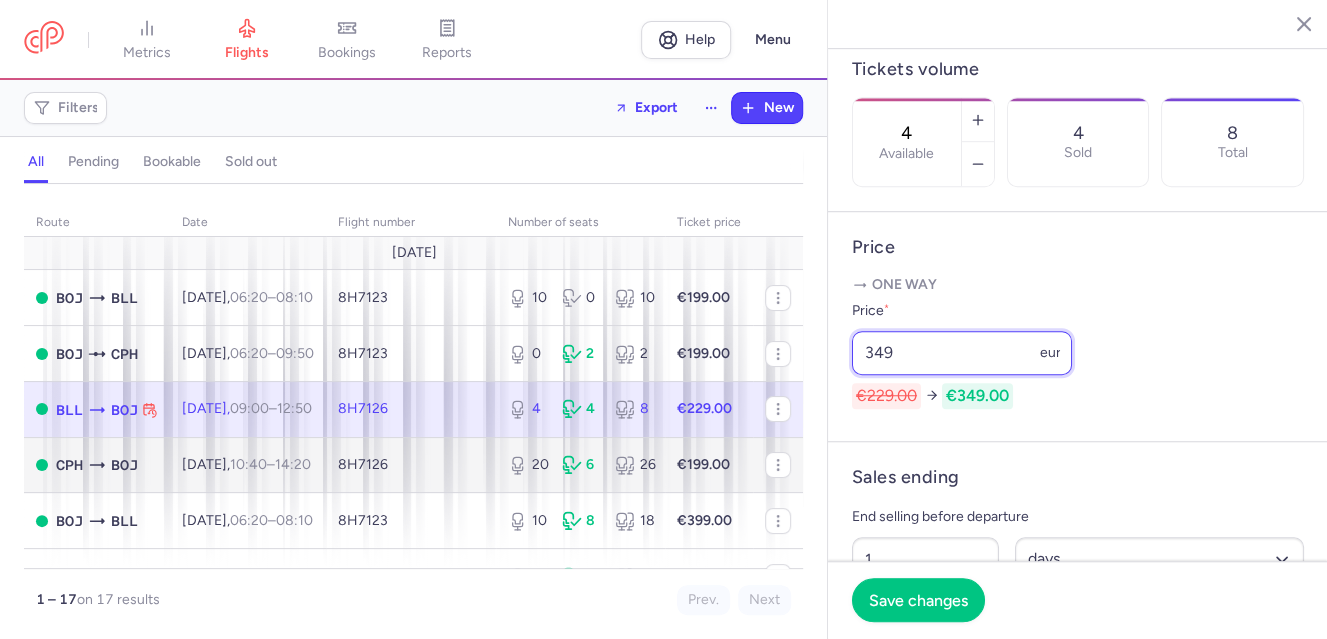 type on "349" 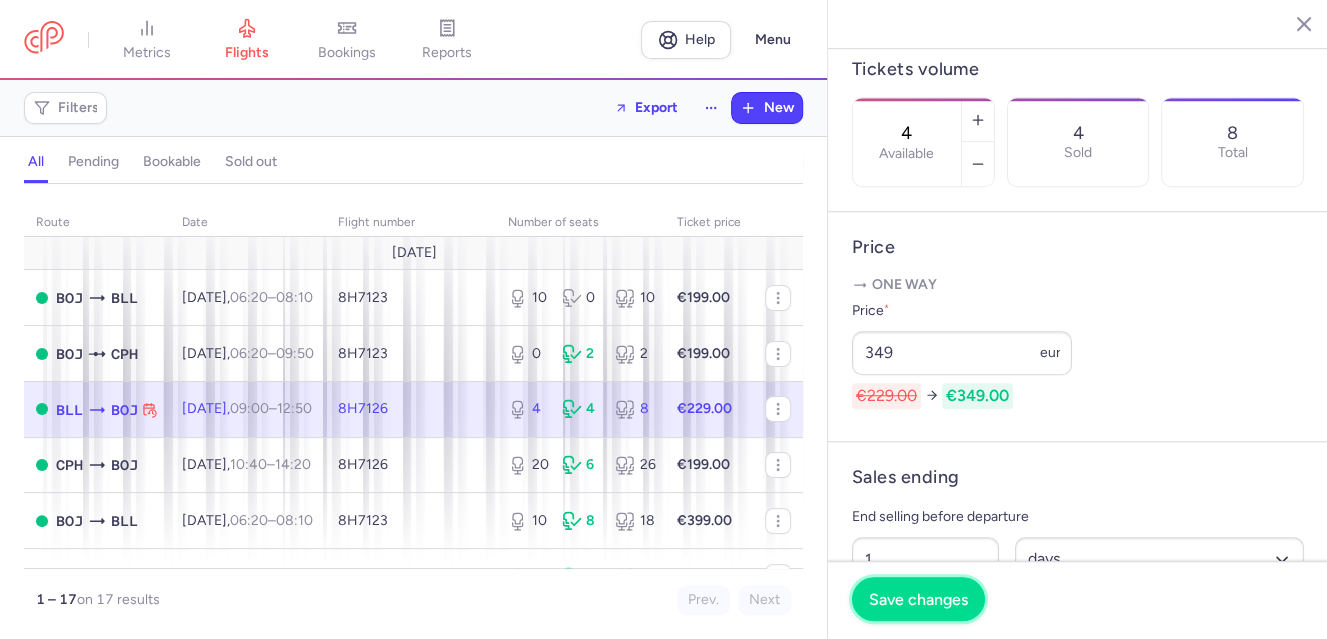 click on "Save changes" at bounding box center (918, 600) 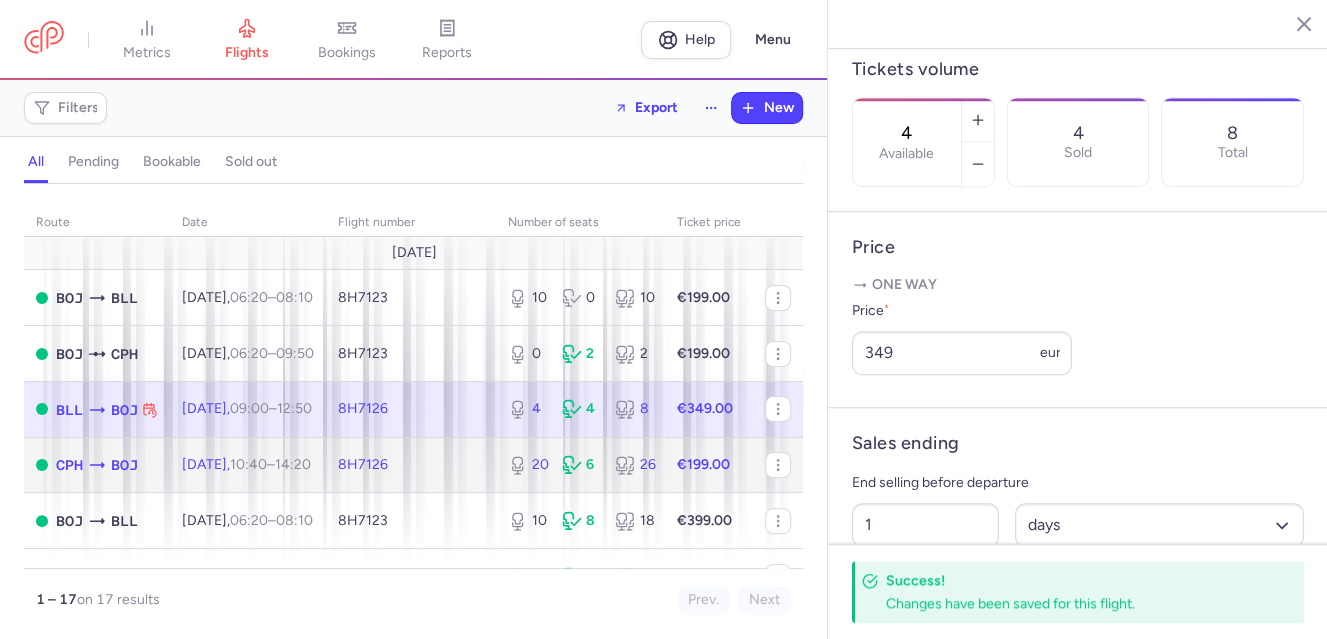 click on "[DATE]  10:40  –  14:20  +0" at bounding box center (246, 464) 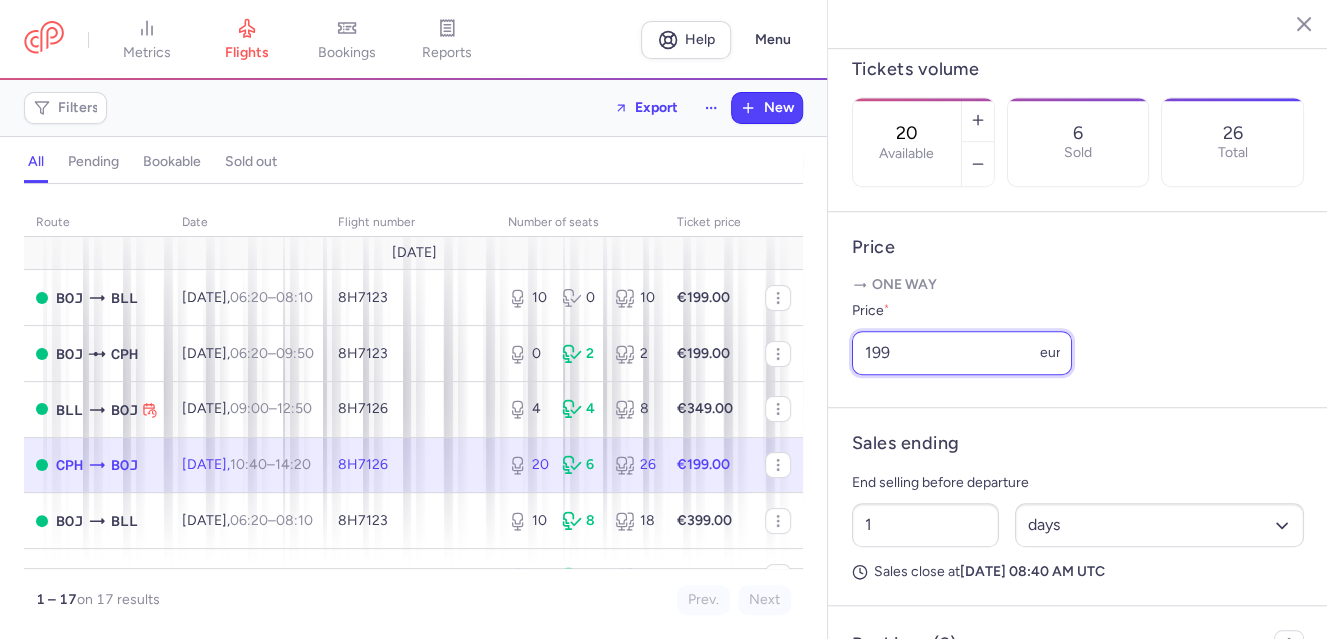 drag, startPoint x: 906, startPoint y: 402, endPoint x: 836, endPoint y: 406, distance: 70.11419 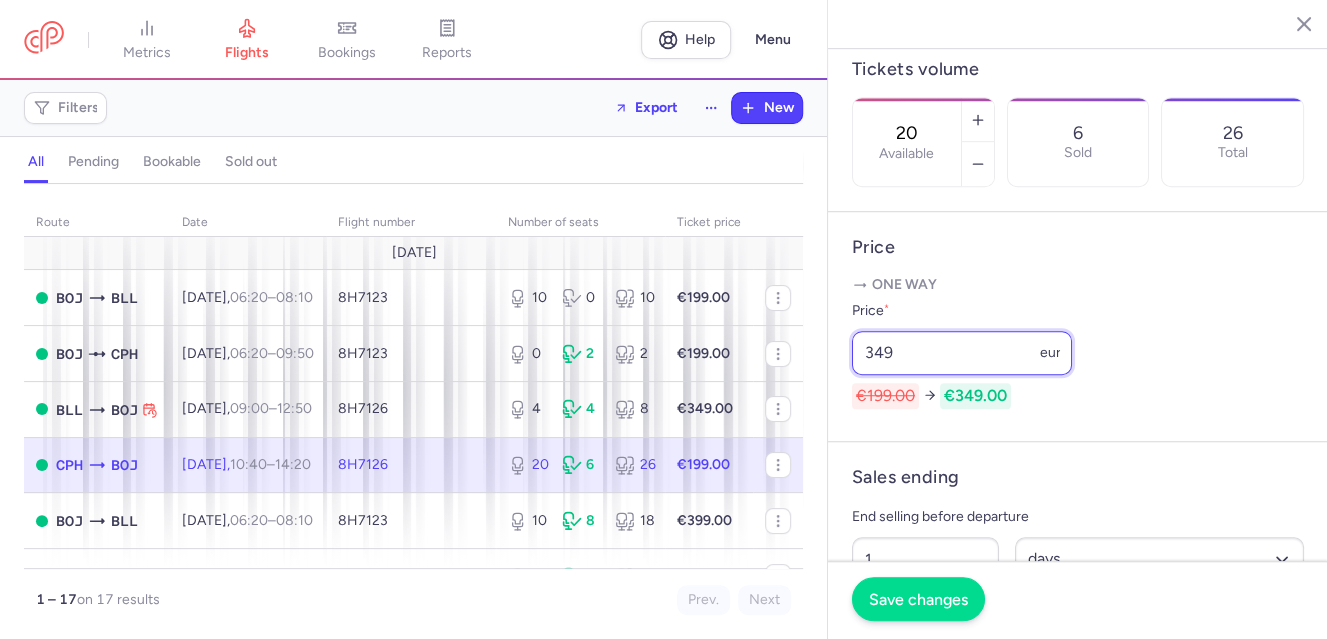 type on "349" 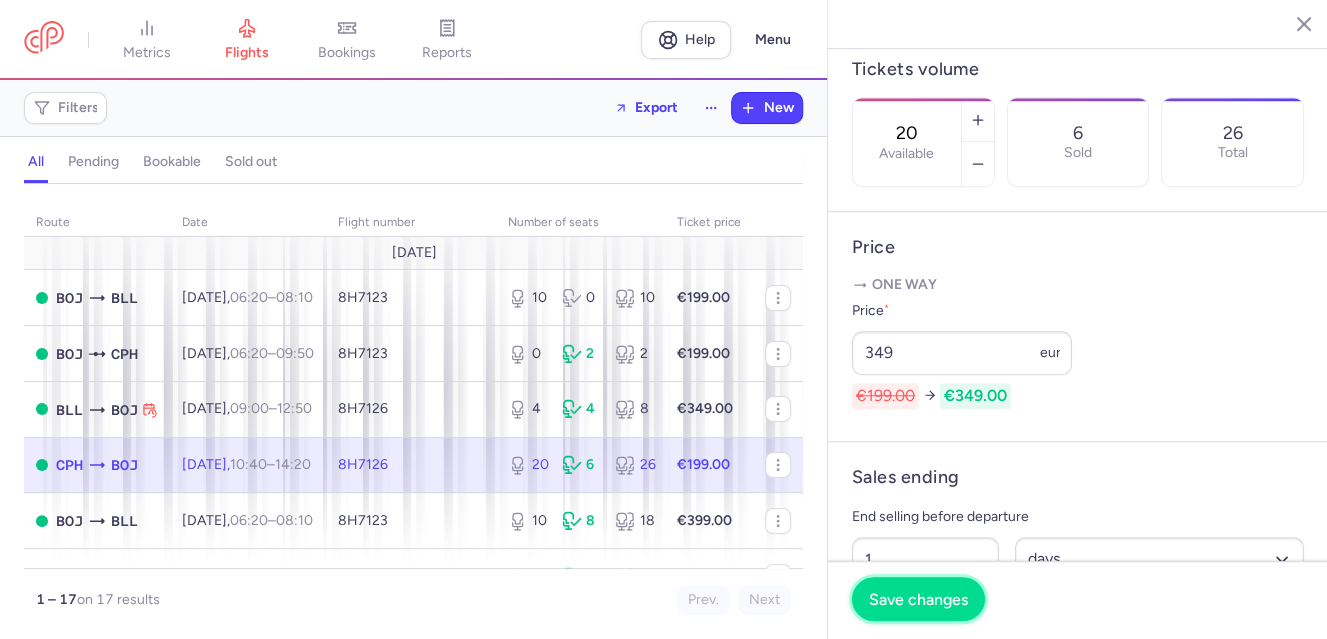 click on "Save changes" at bounding box center [918, 600] 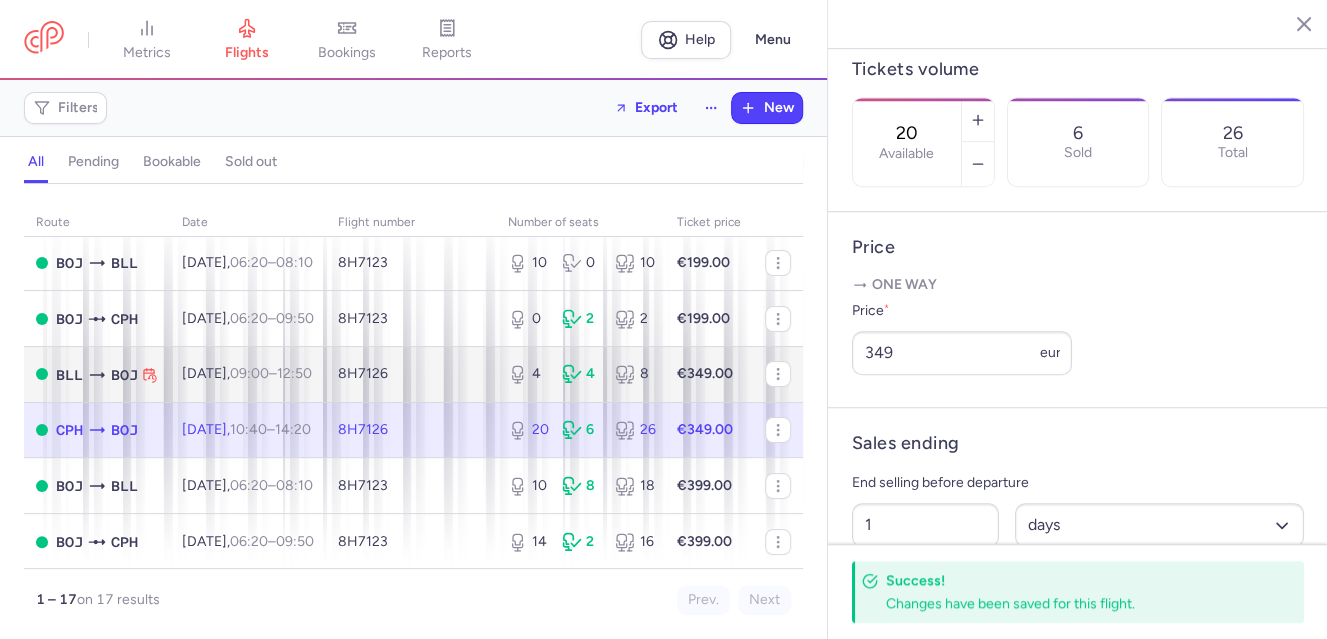 scroll, scrollTop: 0, scrollLeft: 0, axis: both 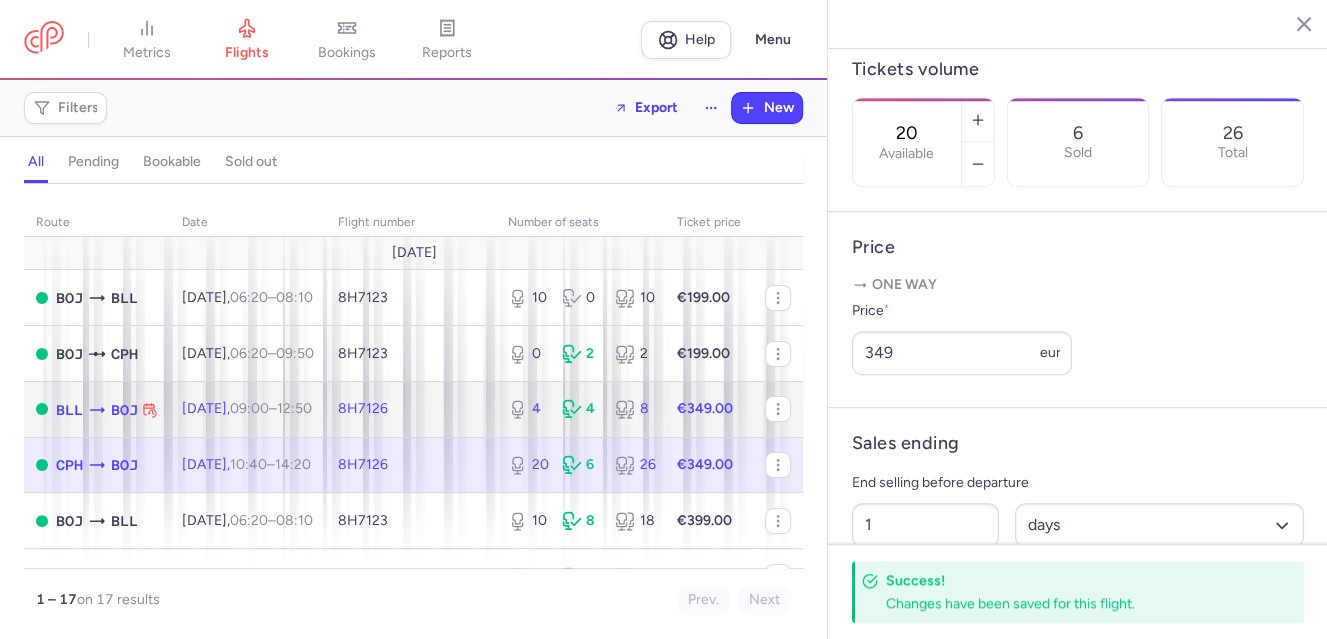 click on "09:00" at bounding box center [249, 408] 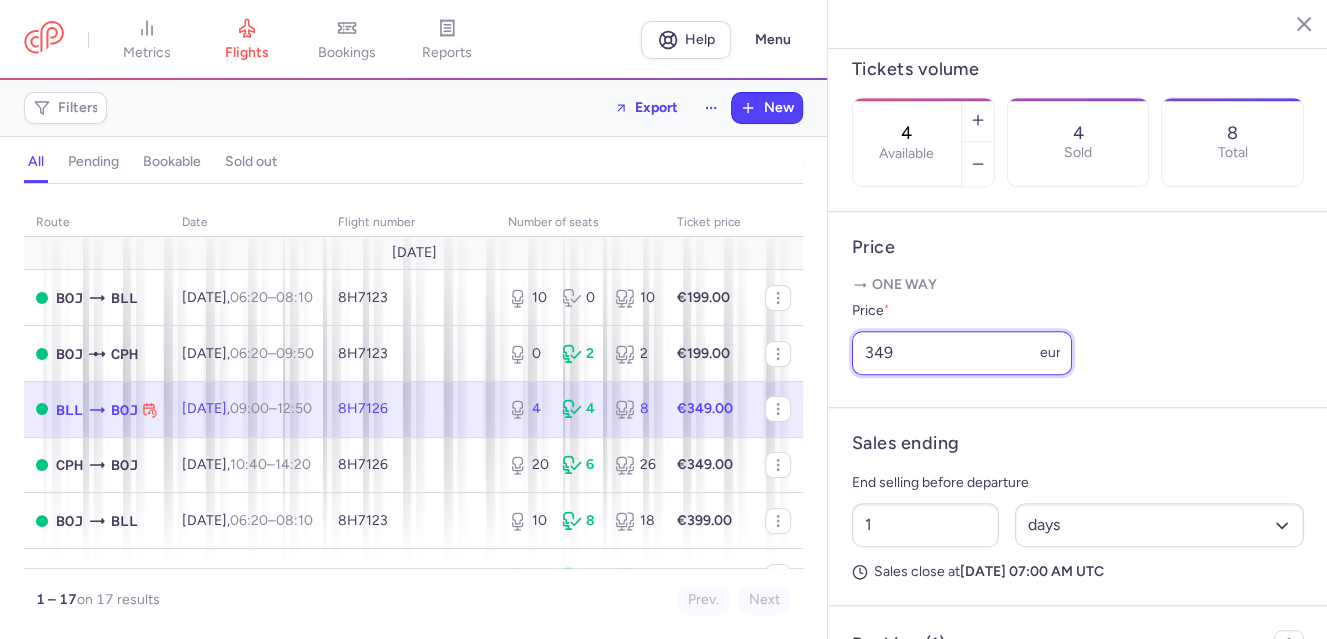 drag, startPoint x: 901, startPoint y: 407, endPoint x: 822, endPoint y: 401, distance: 79.22752 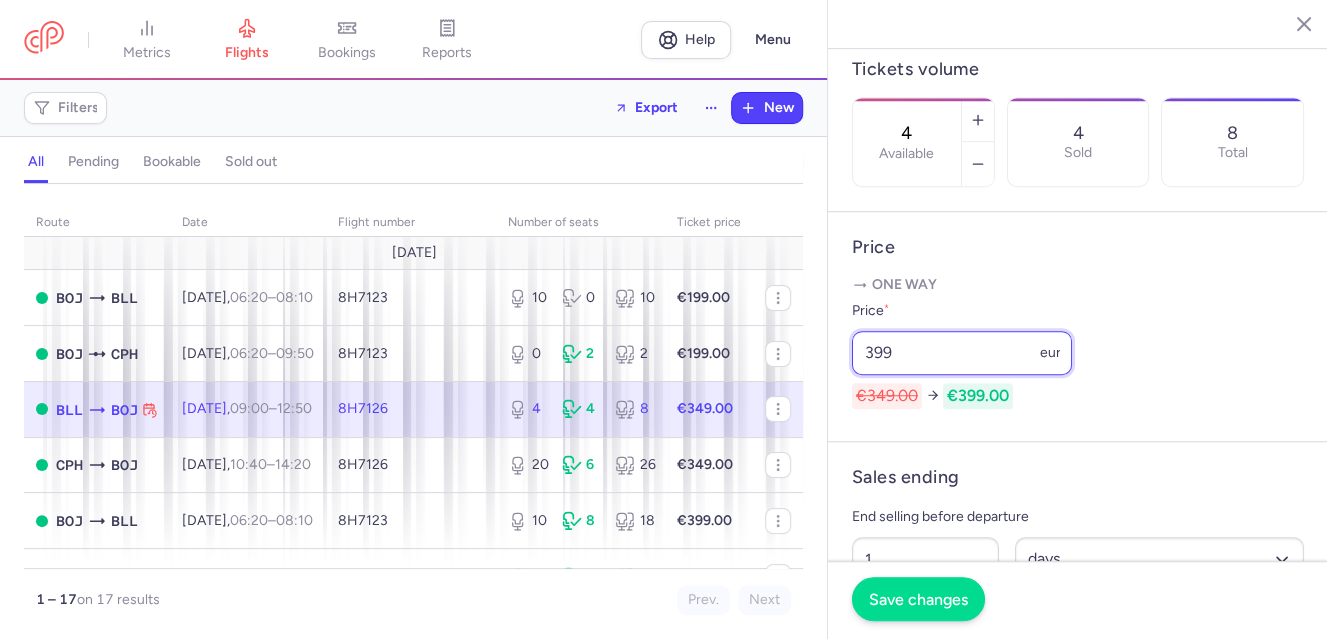 type on "399" 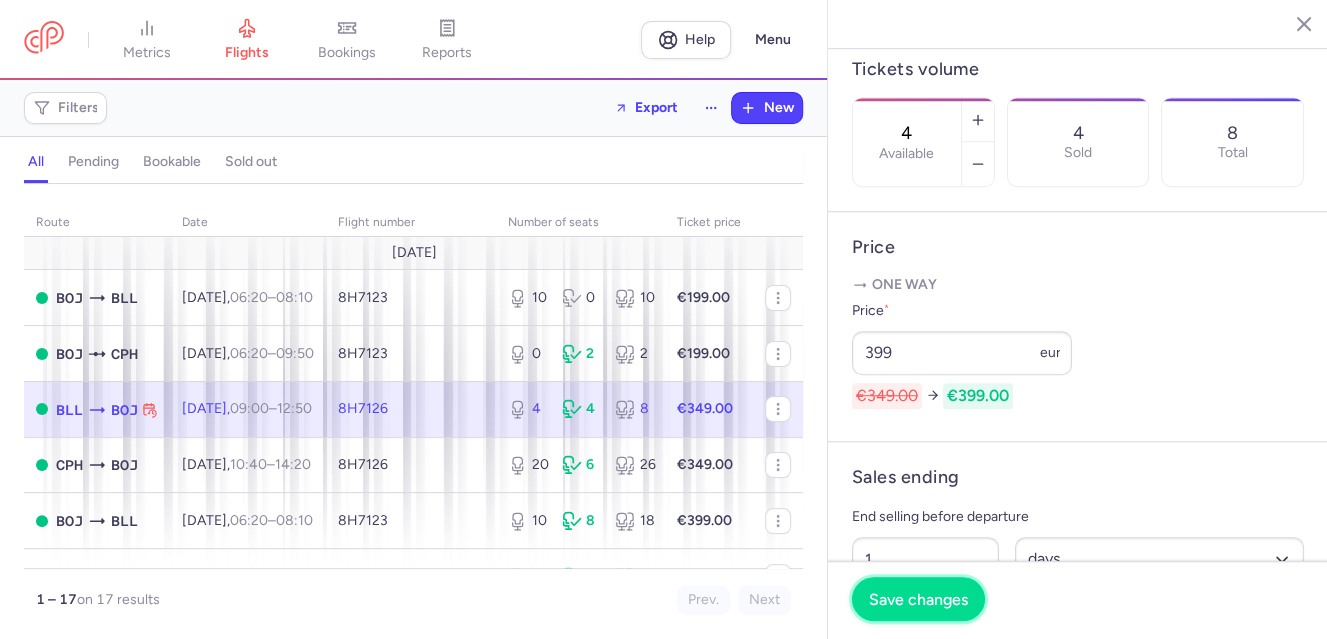 click on "Save changes" at bounding box center (918, 600) 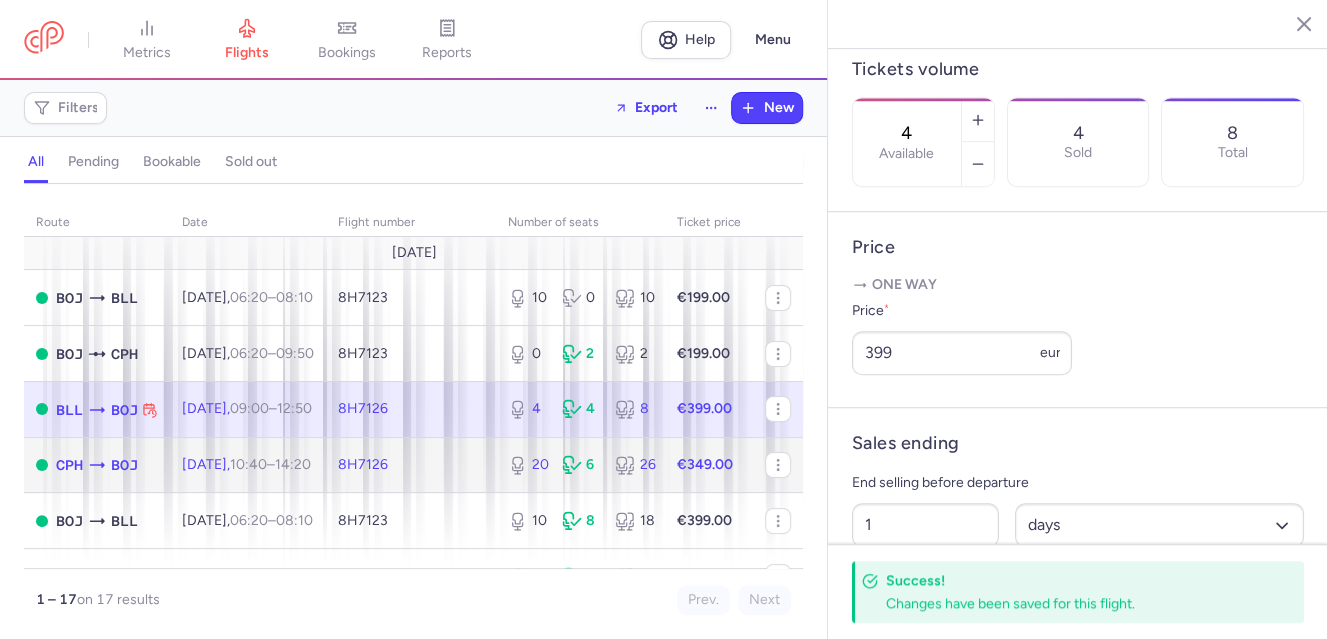 click 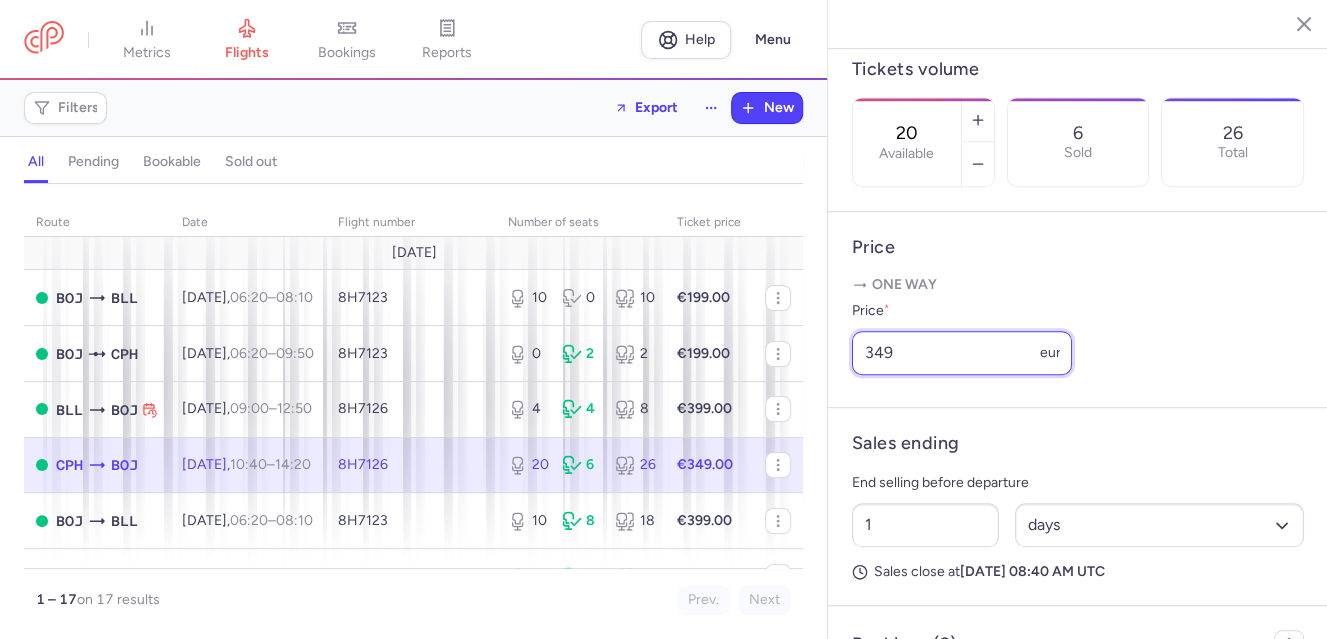 drag, startPoint x: 849, startPoint y: 405, endPoint x: 817, endPoint y: 401, distance: 32.24903 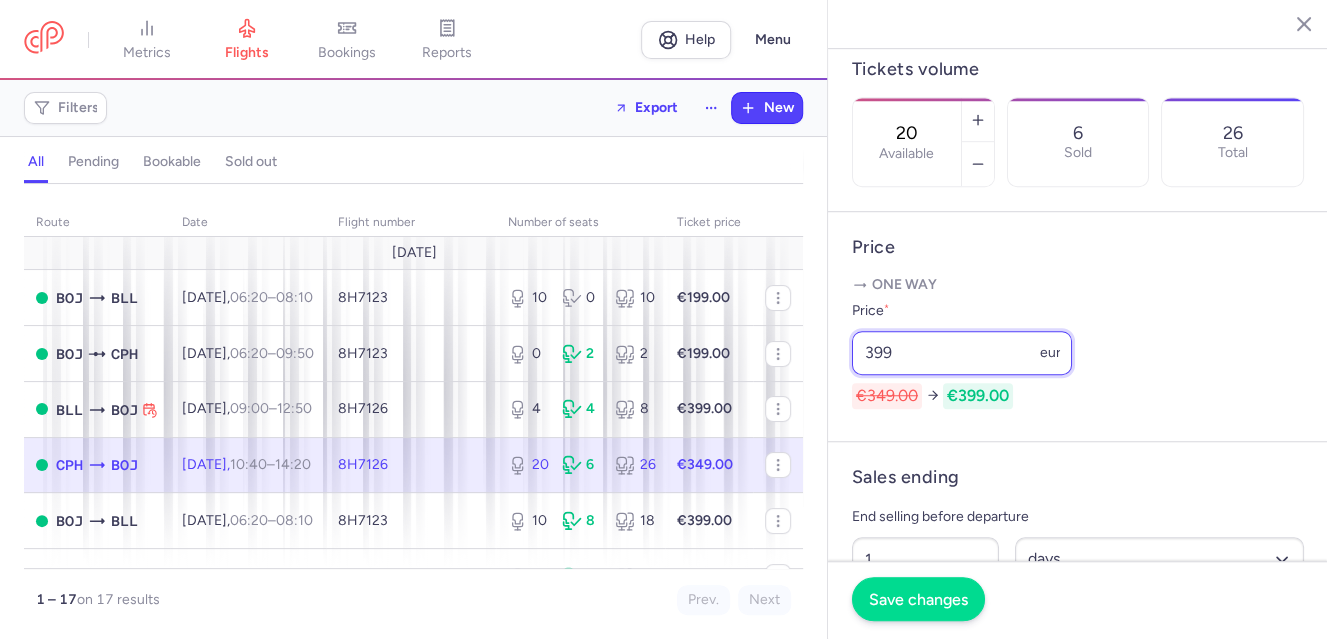 type on "399" 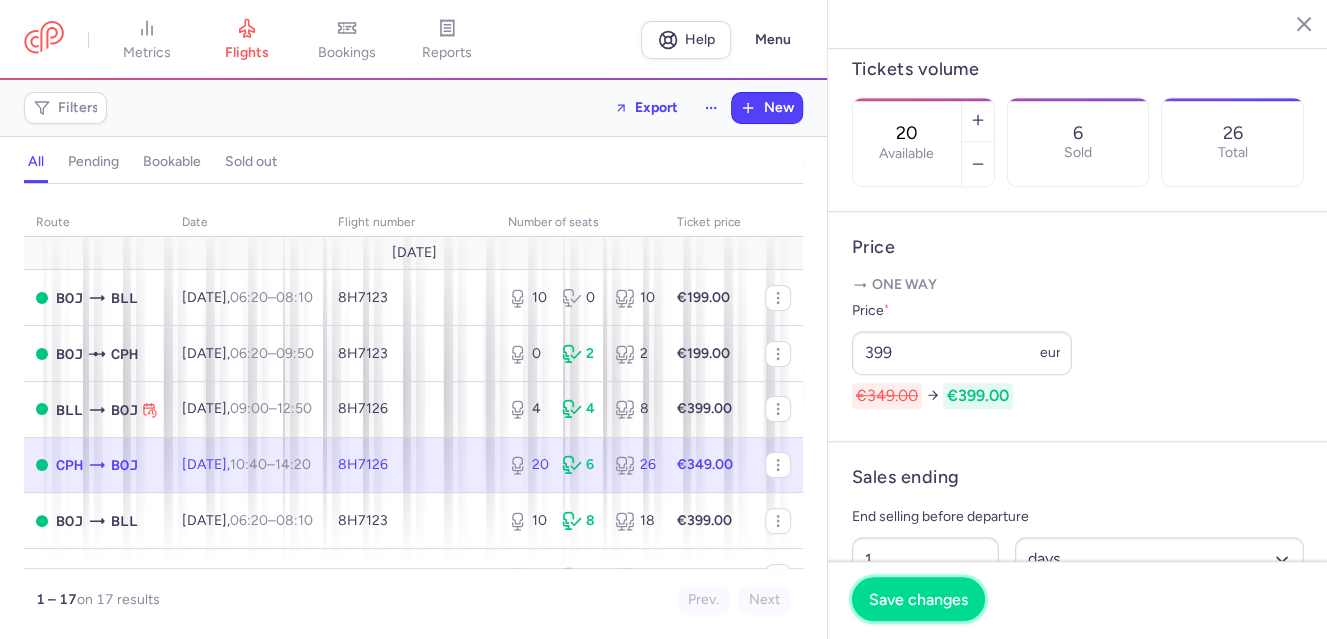click on "Save changes" at bounding box center (918, 600) 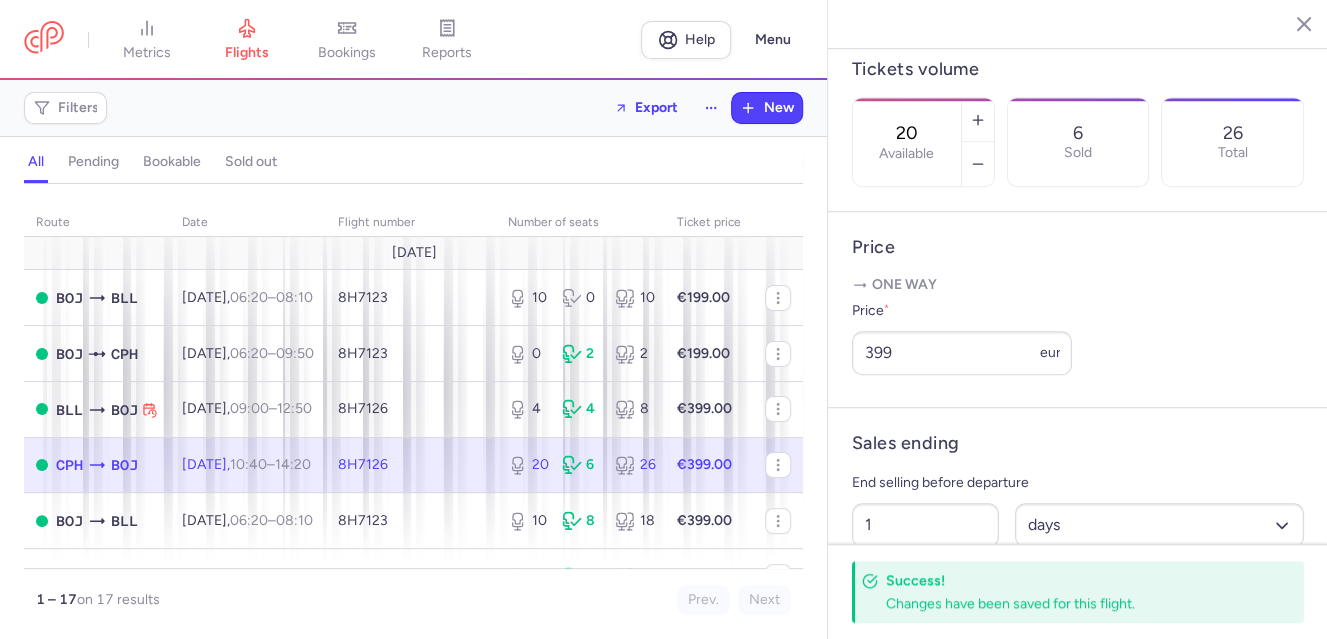 click on "[DATE]  10:40  –  14:20  +0" at bounding box center [246, 464] 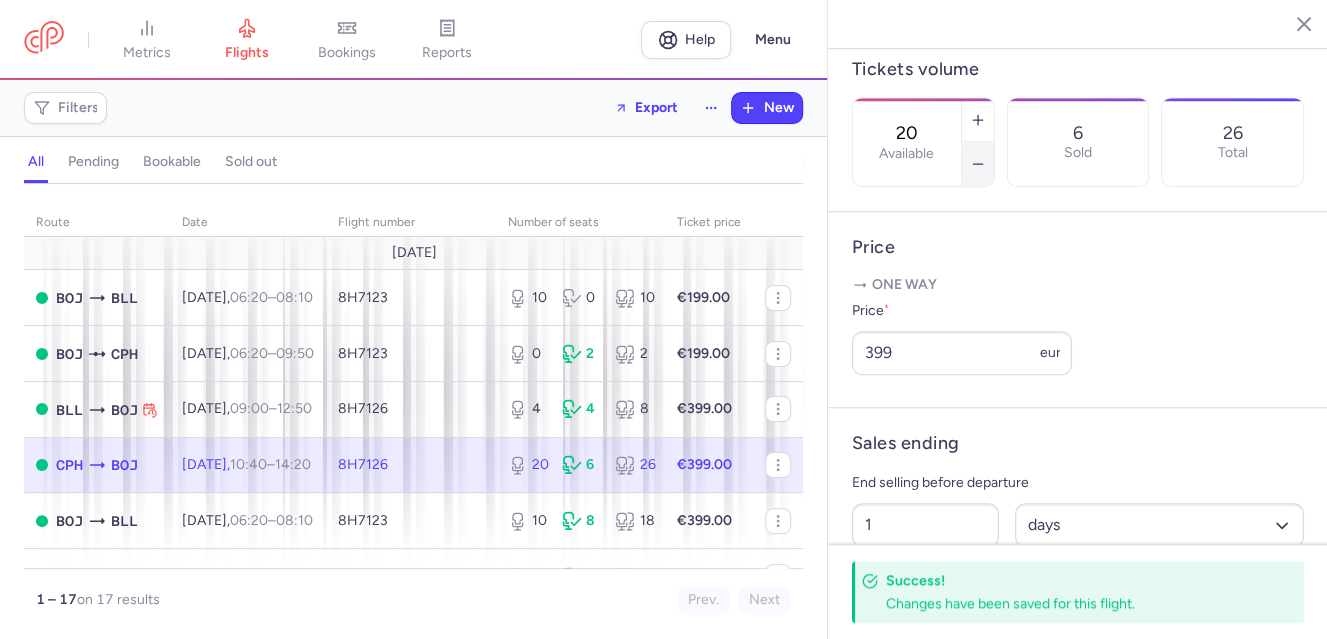 click 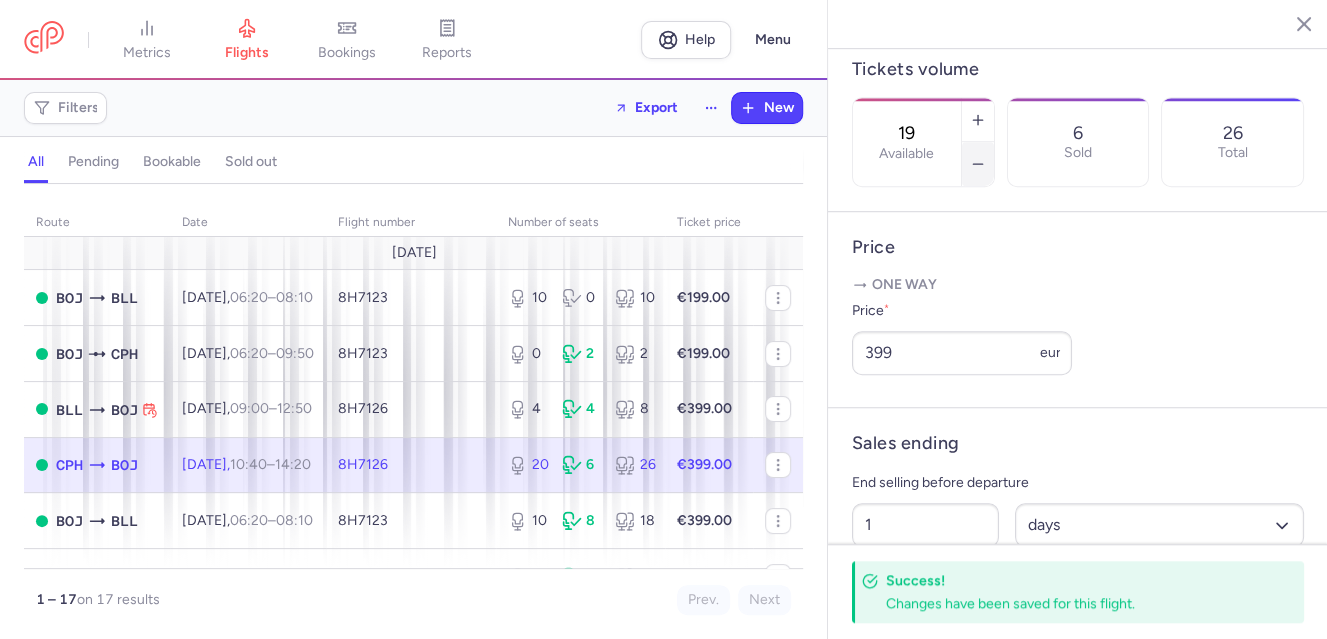 click 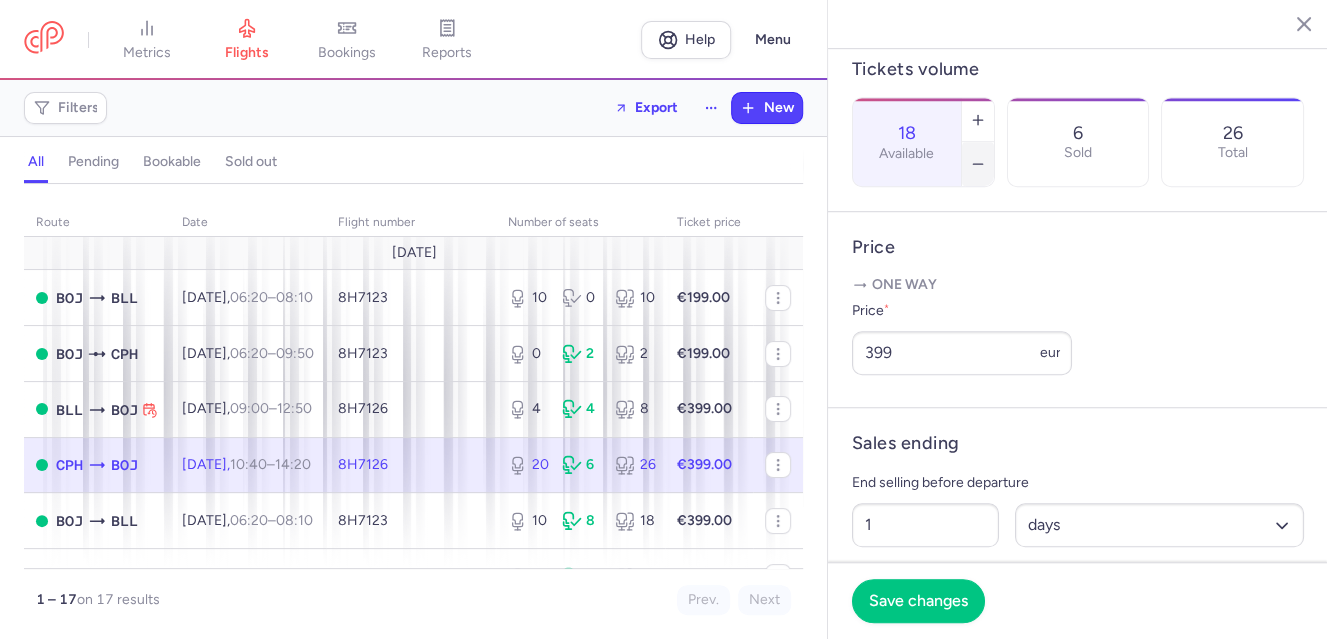 click 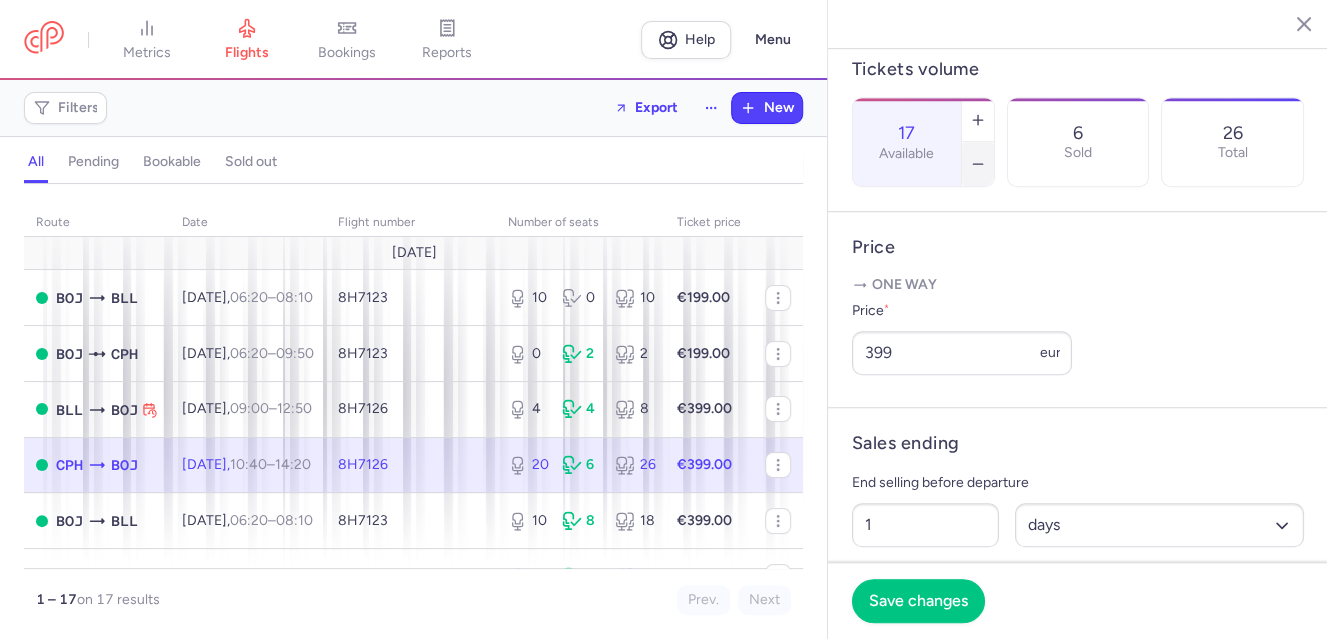 click 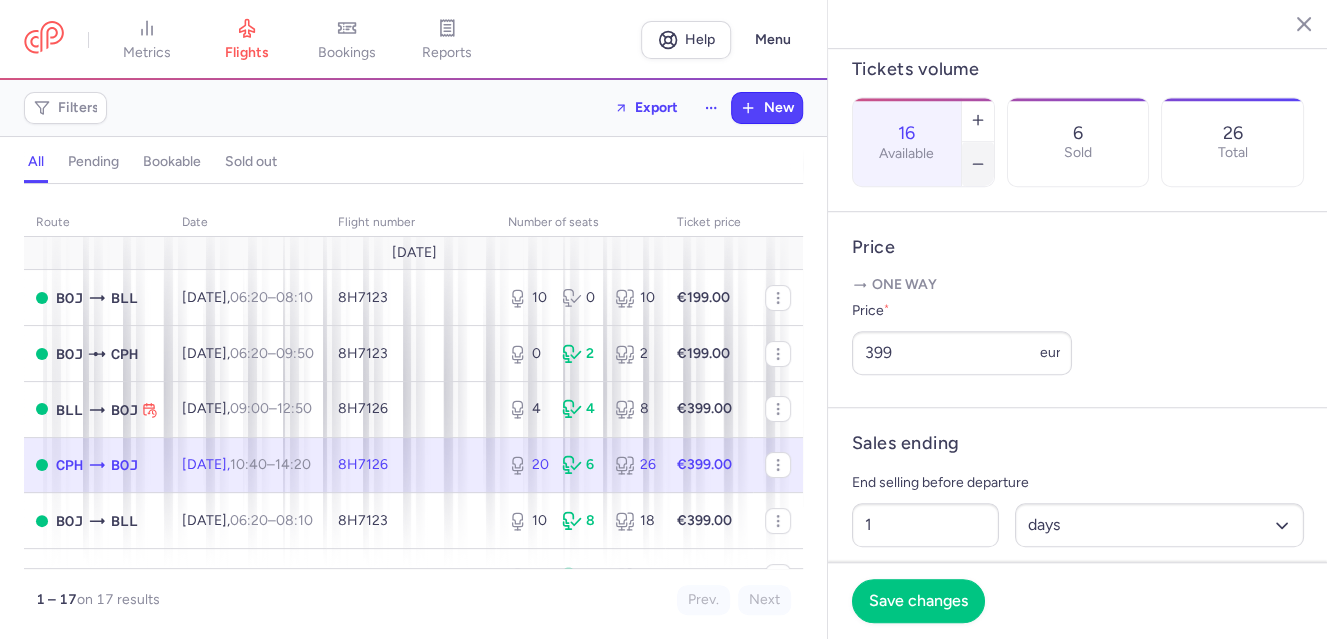click 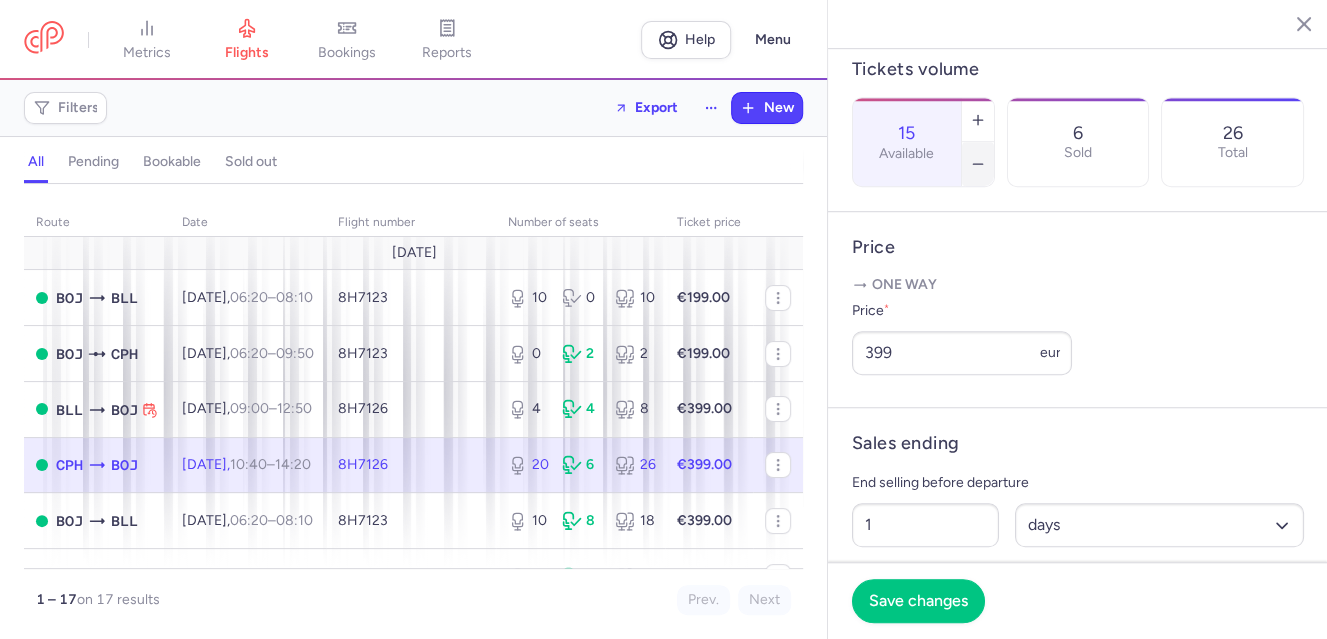 click 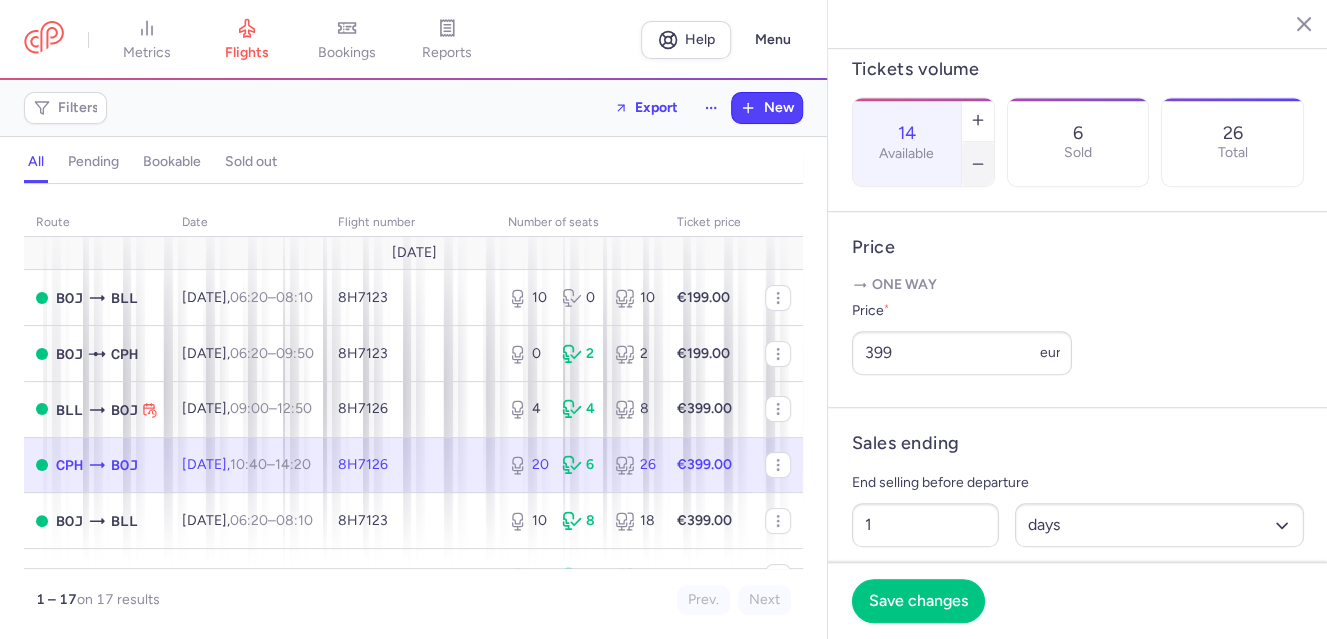 click 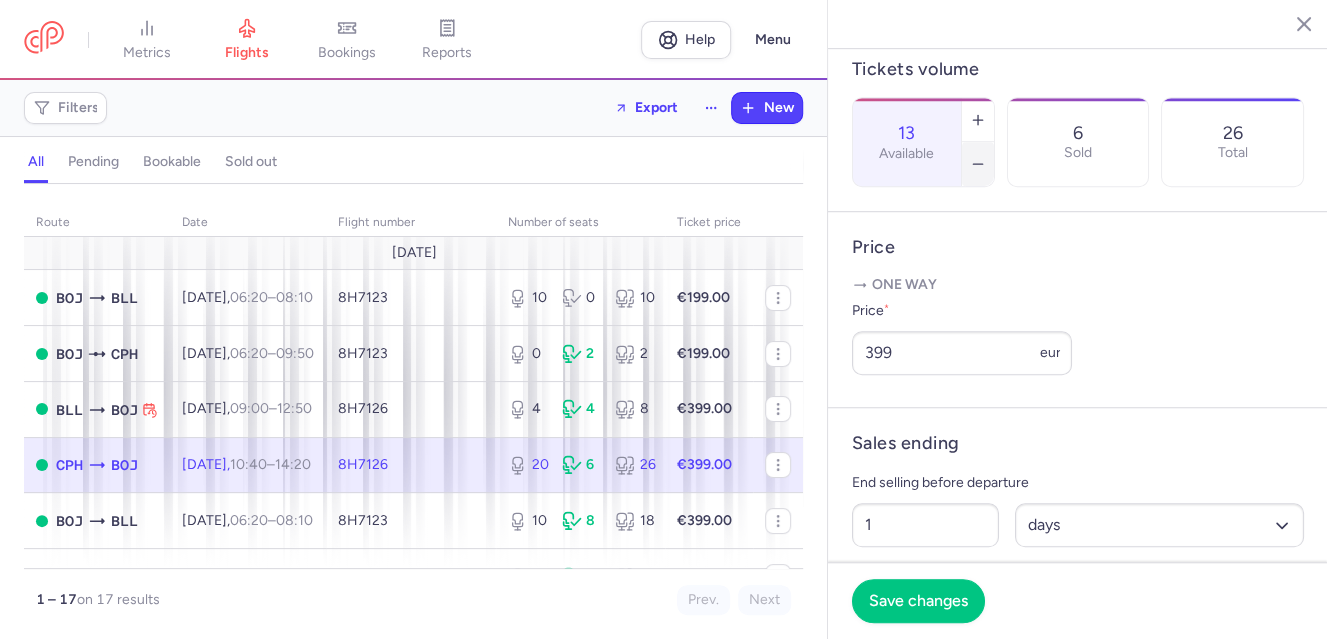click 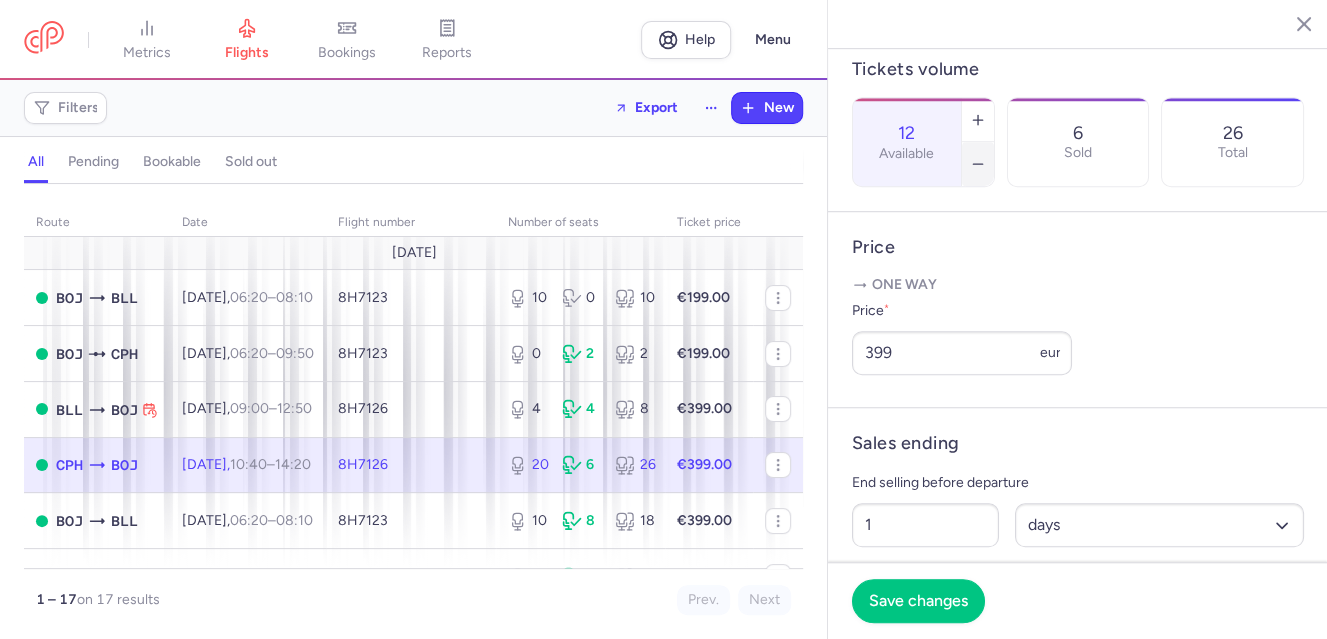 click 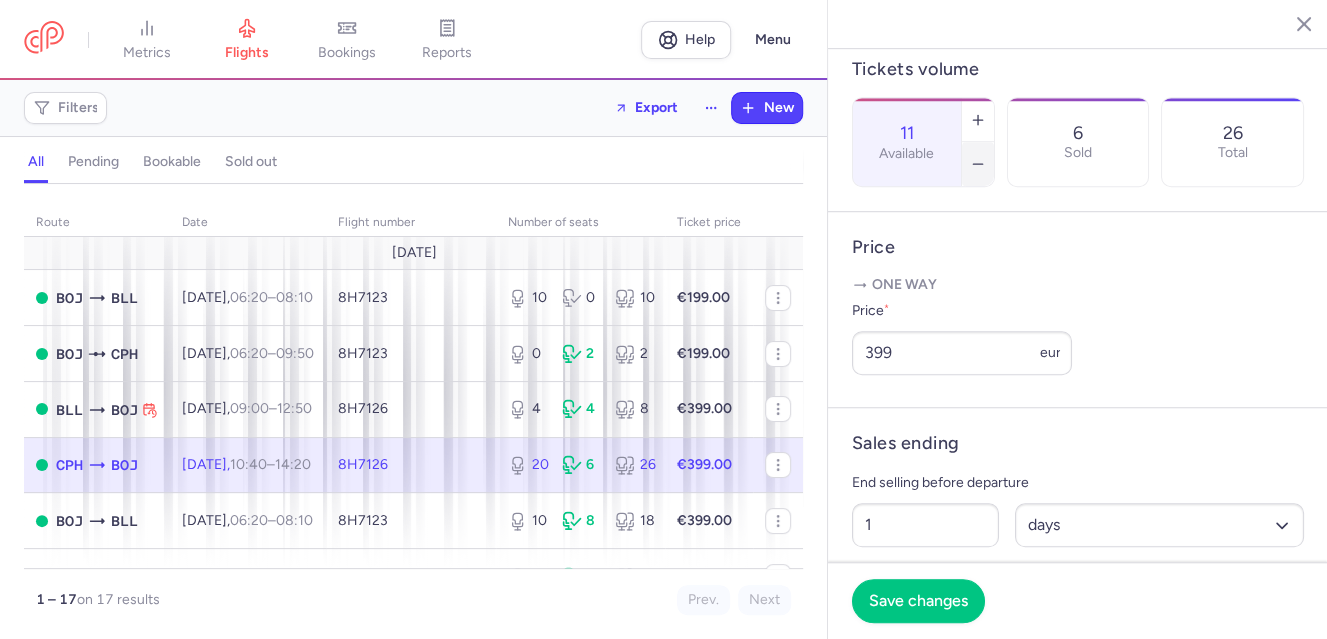 click 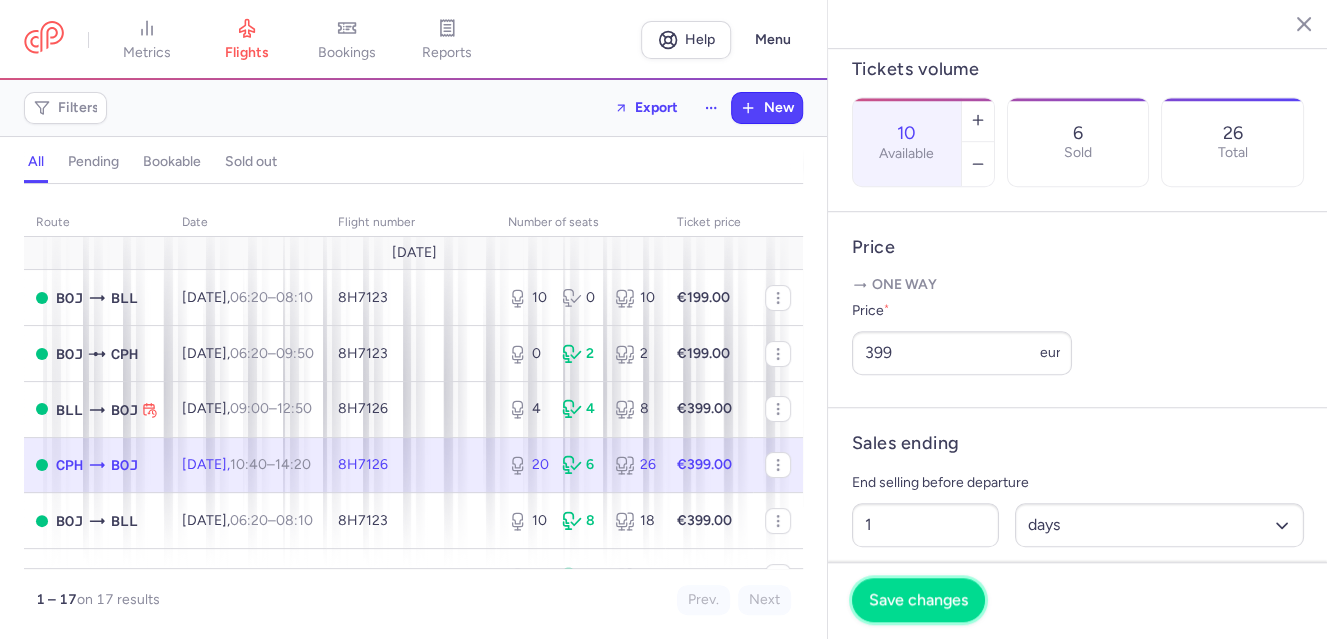 click on "Save changes" at bounding box center [918, 600] 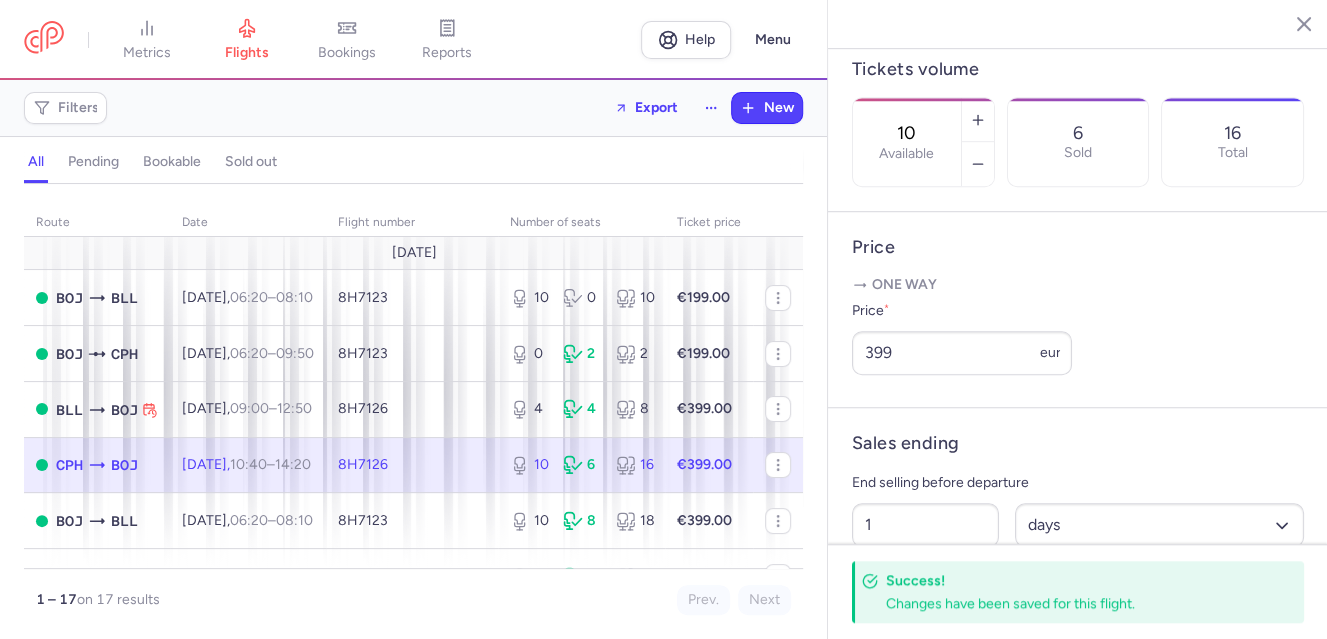 click on "8H7126" at bounding box center [363, 464] 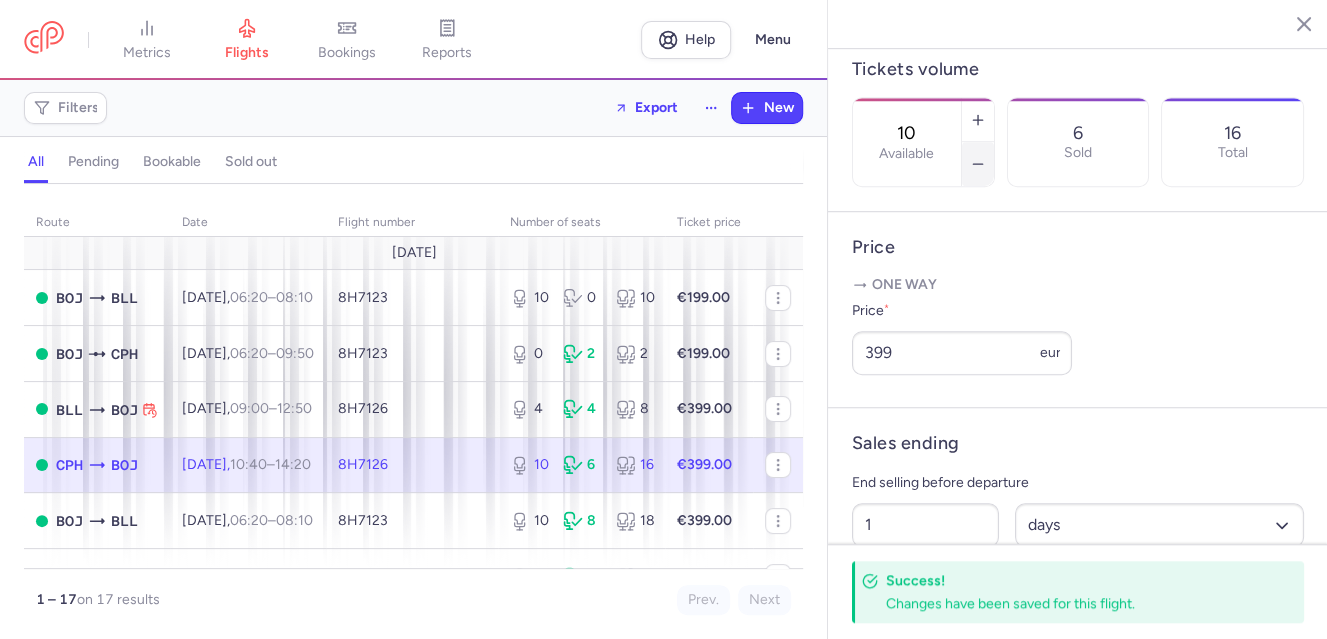 click 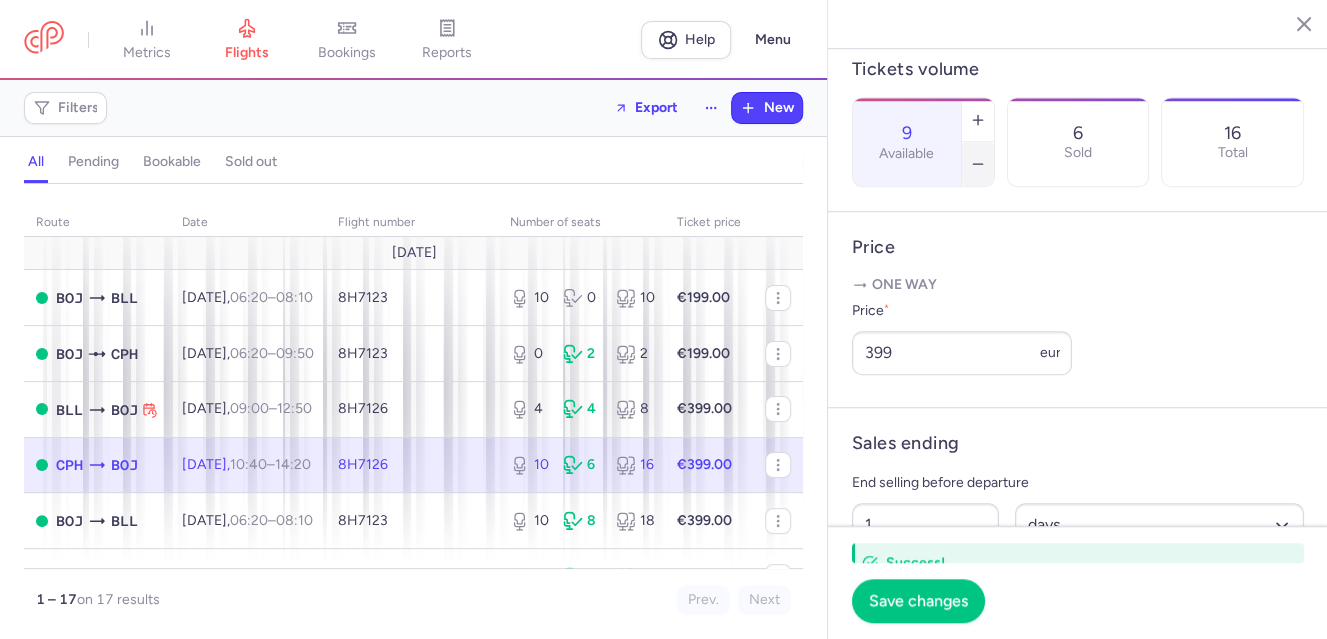 click 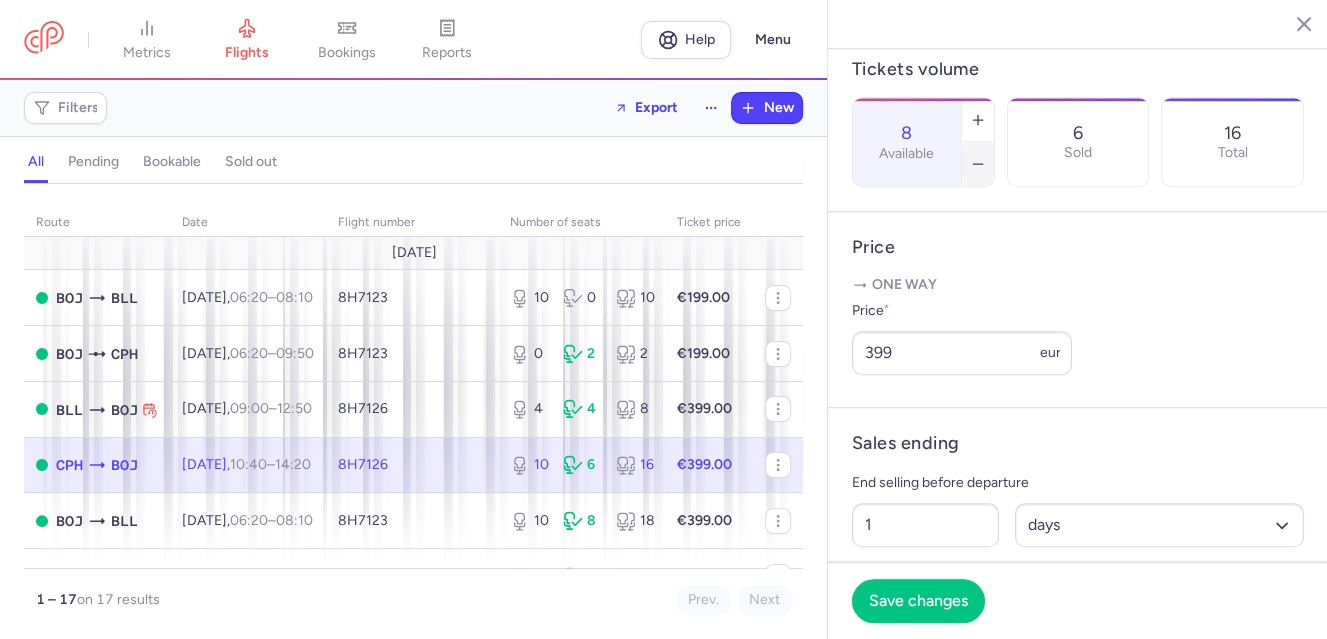 click 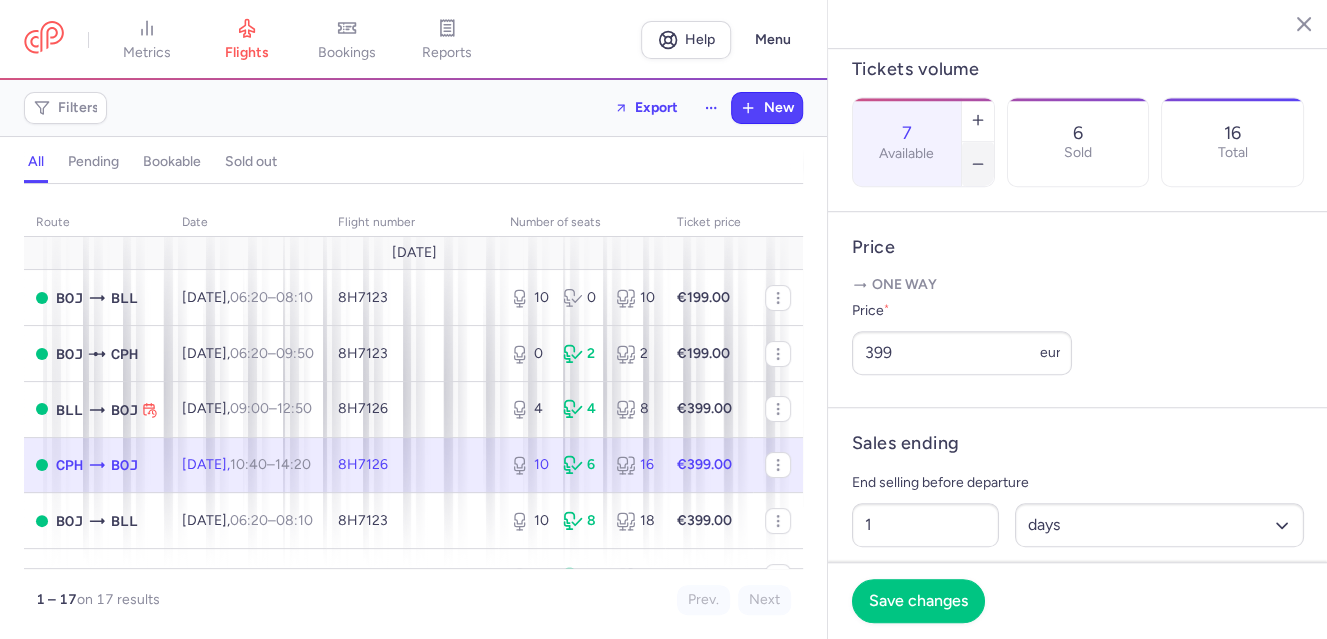 click 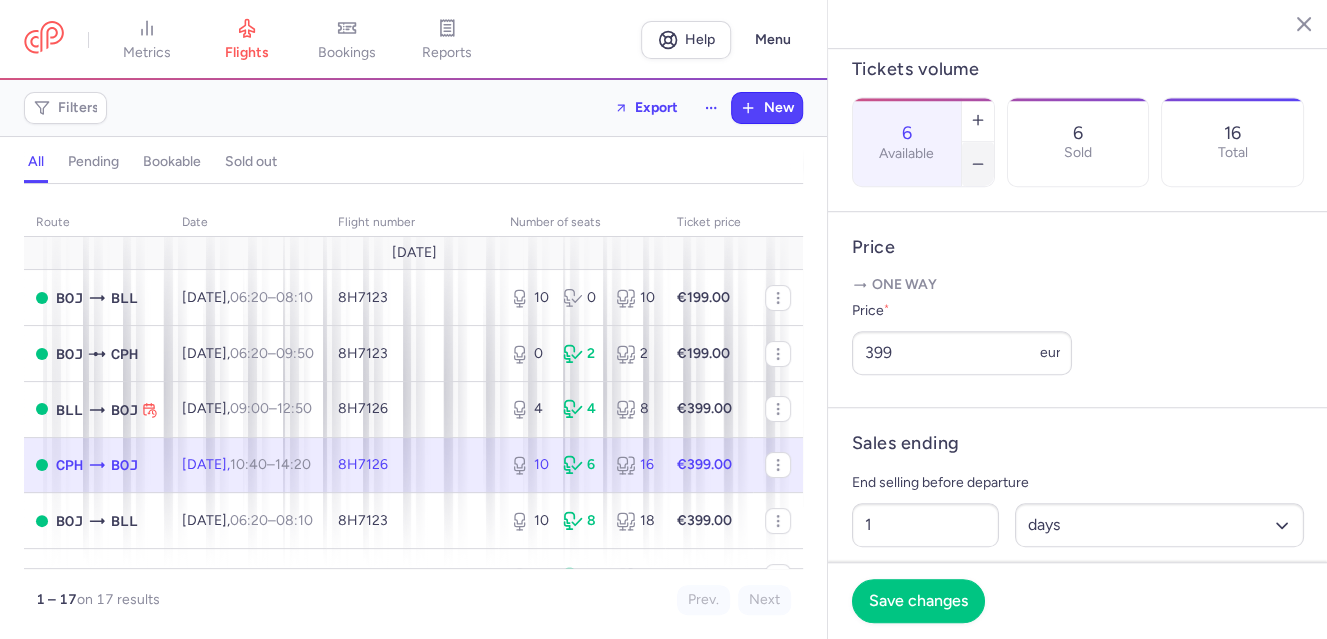click 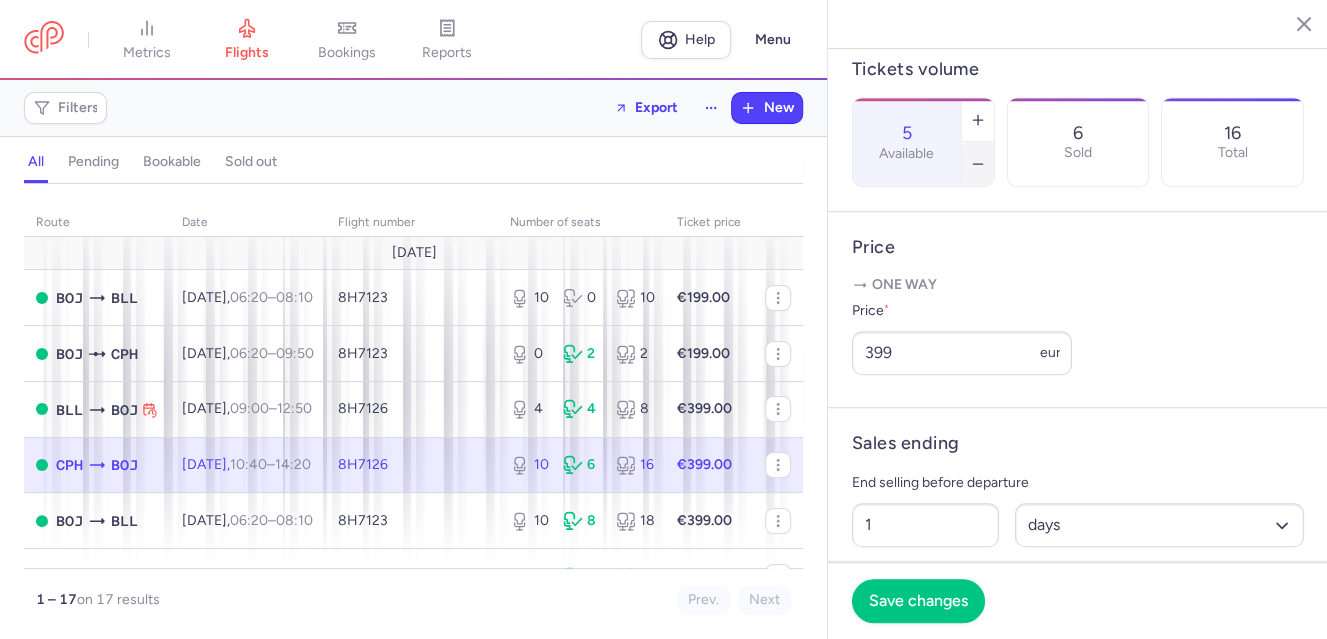 click 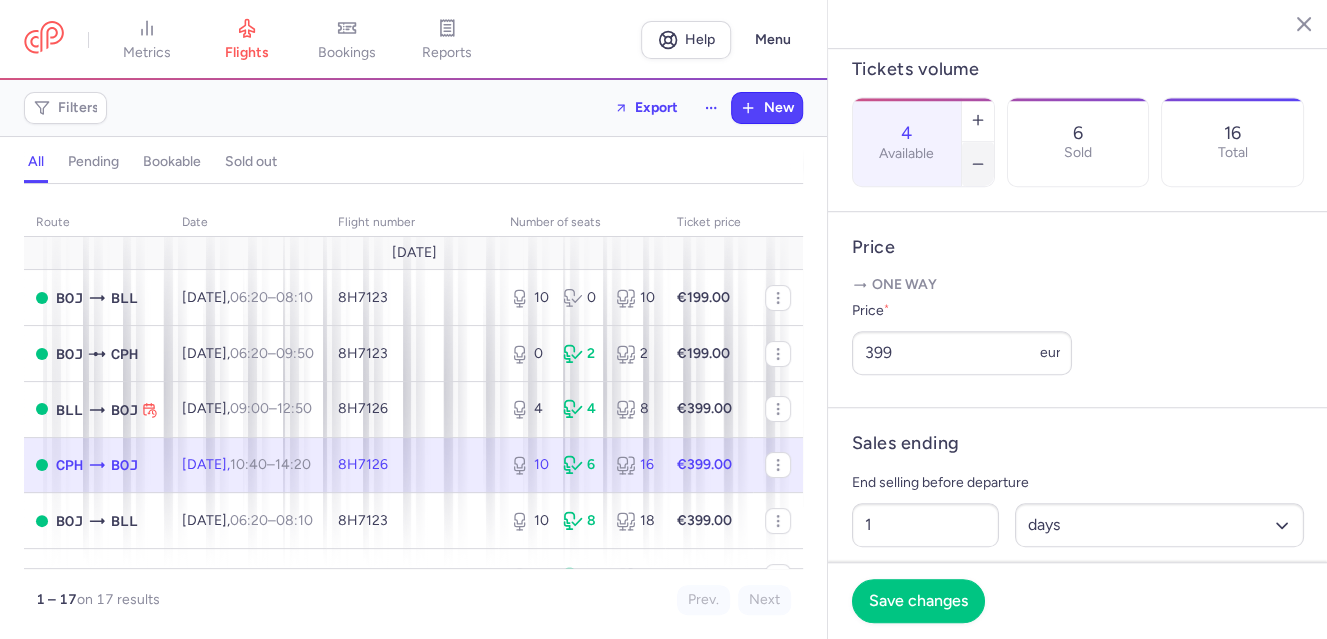 click 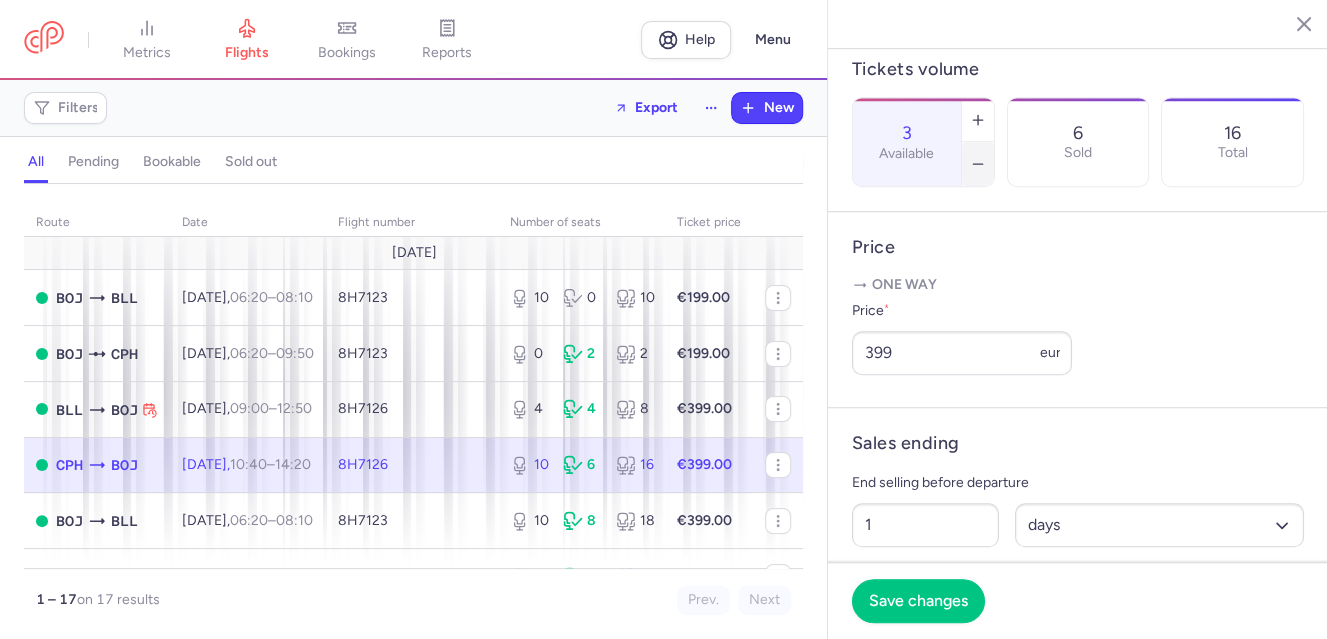click 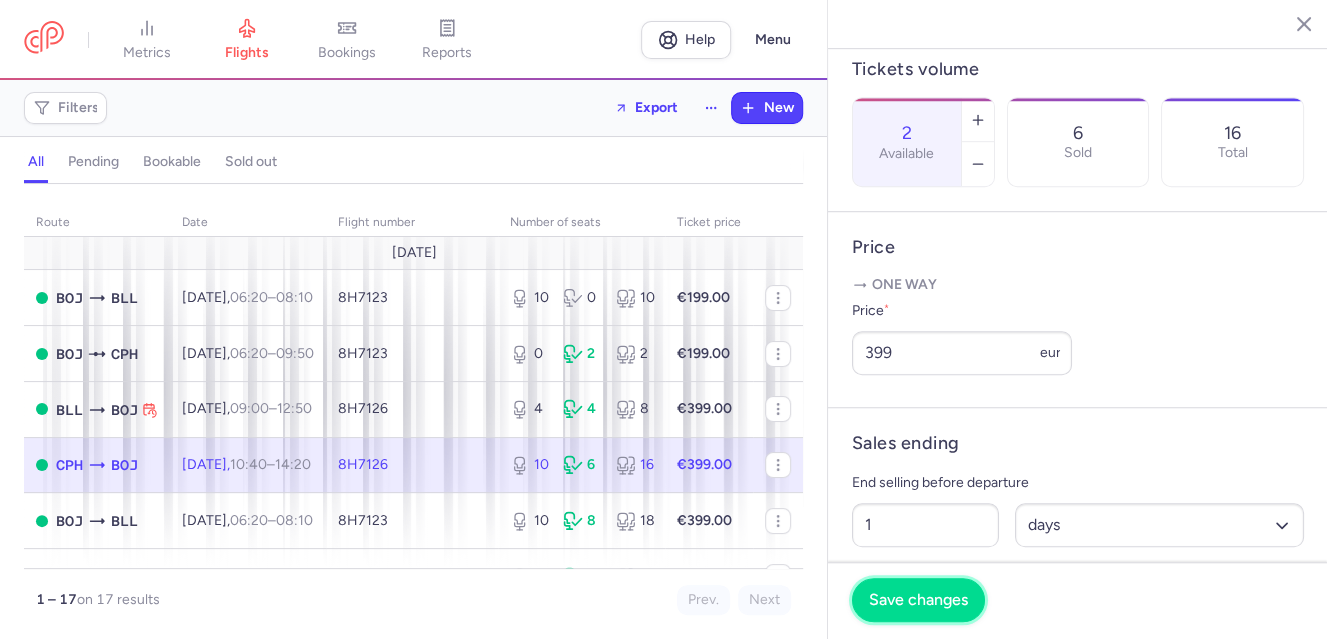 click on "Save changes" at bounding box center (918, 600) 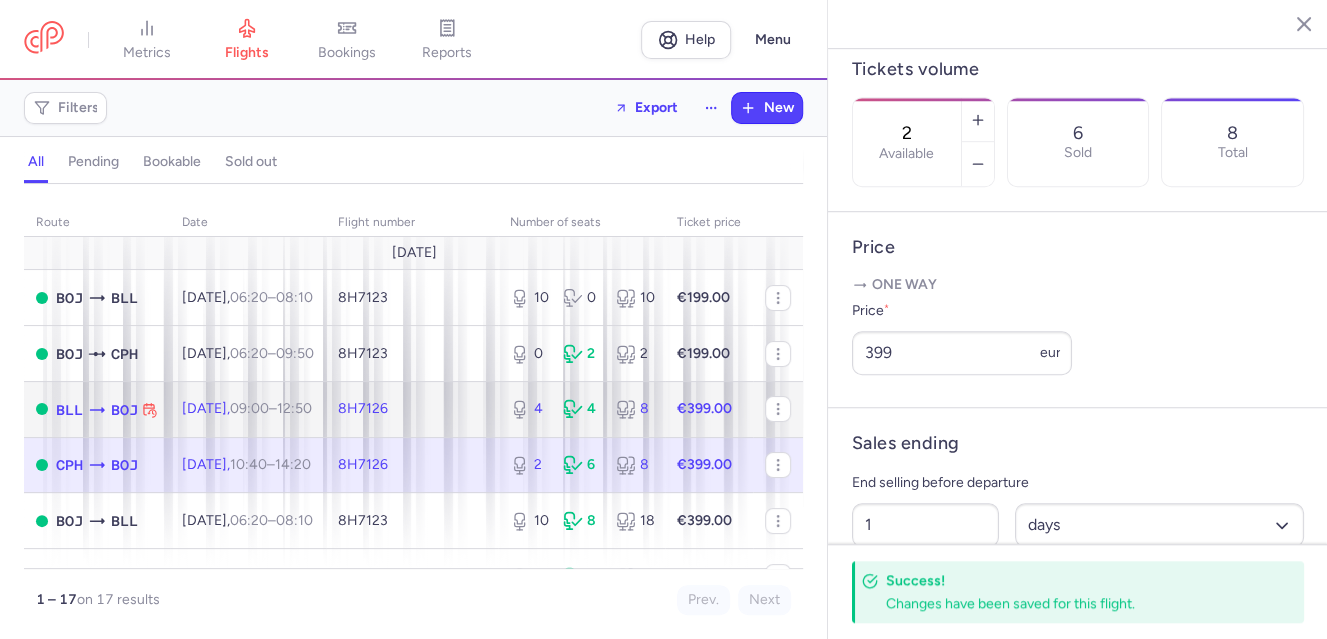 click on "[DATE]  09:00  –  12:50  +0" at bounding box center (248, 409) 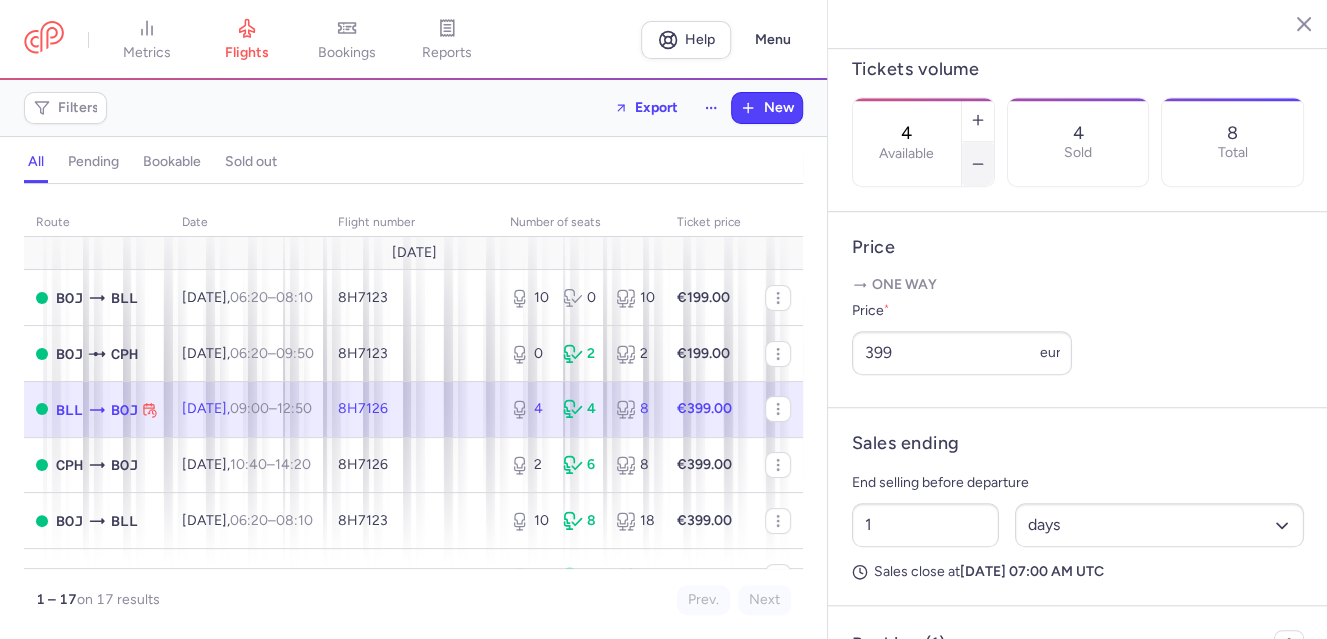 click 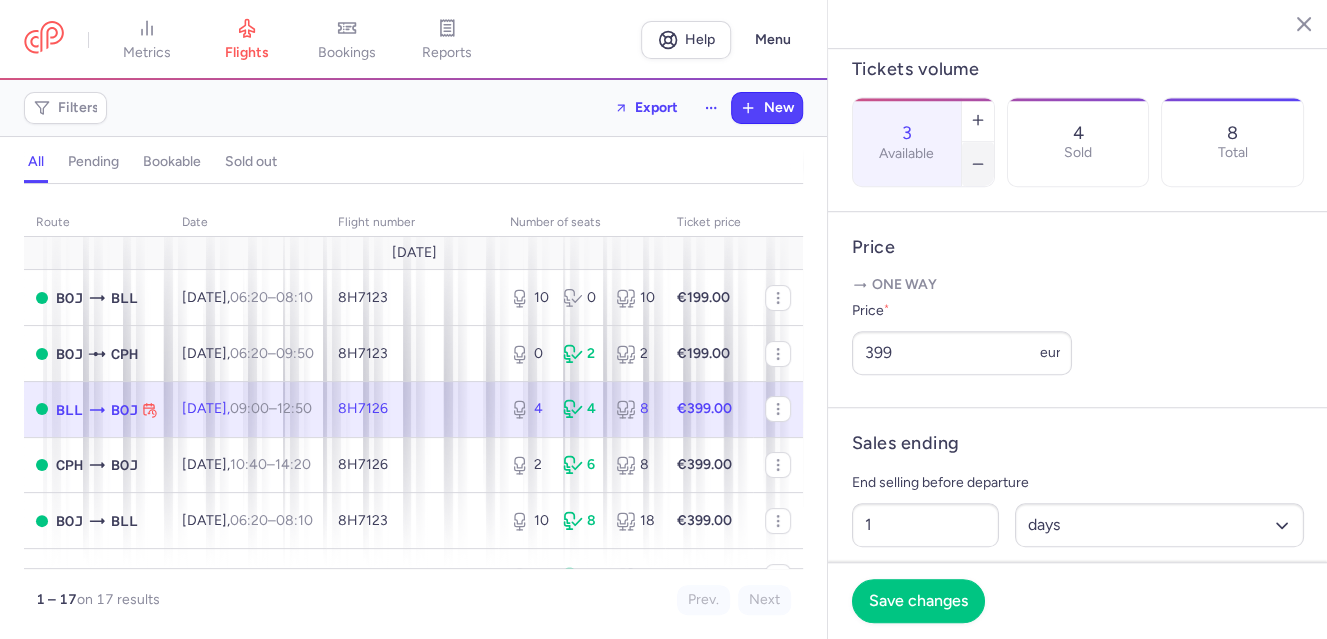 click 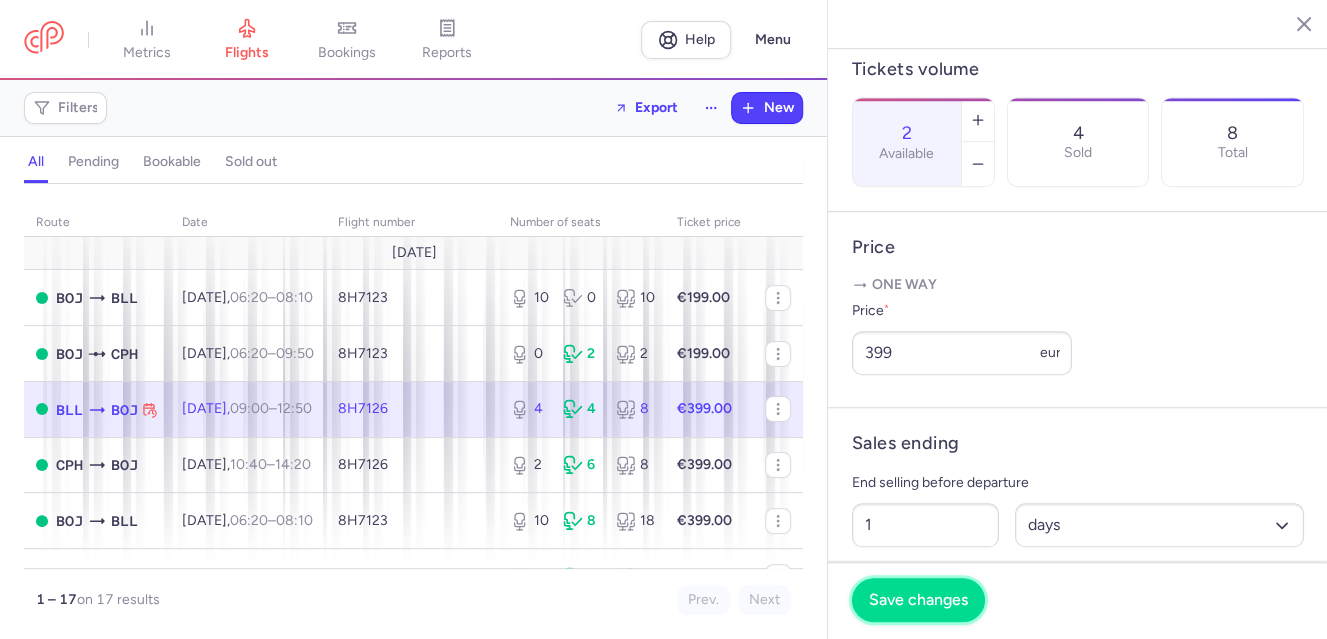 click on "Save changes" at bounding box center [918, 600] 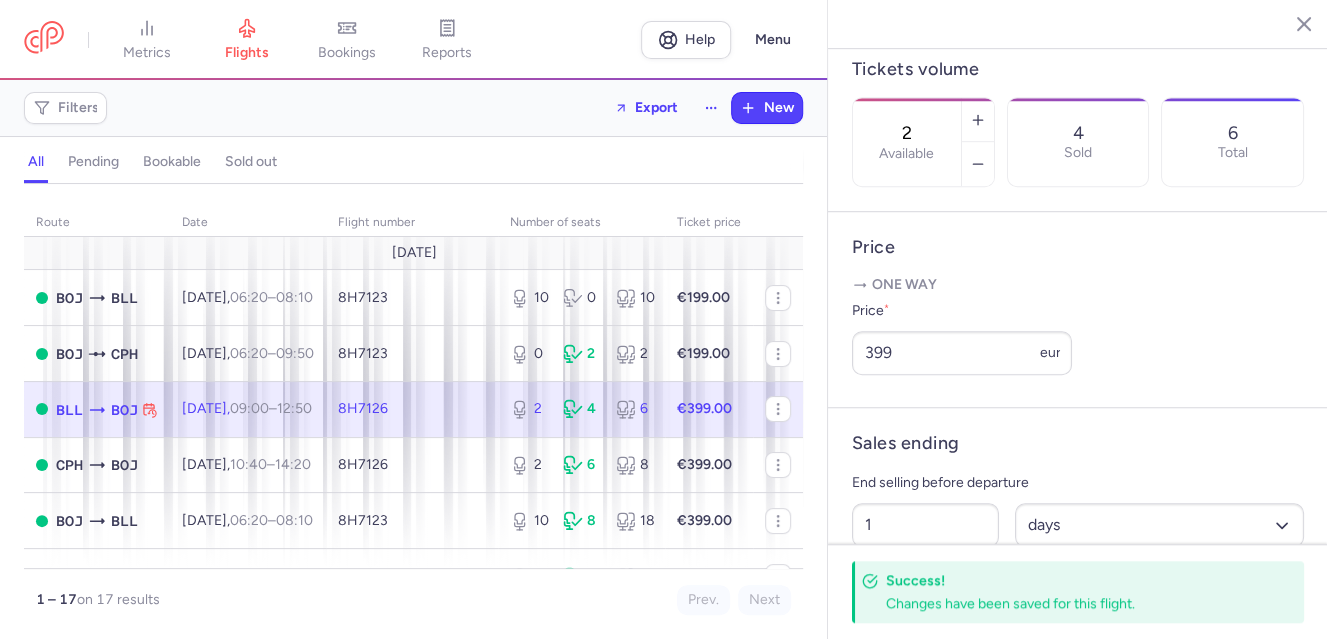 click on "[DATE]  09:00  –  12:50  +0" at bounding box center (247, 408) 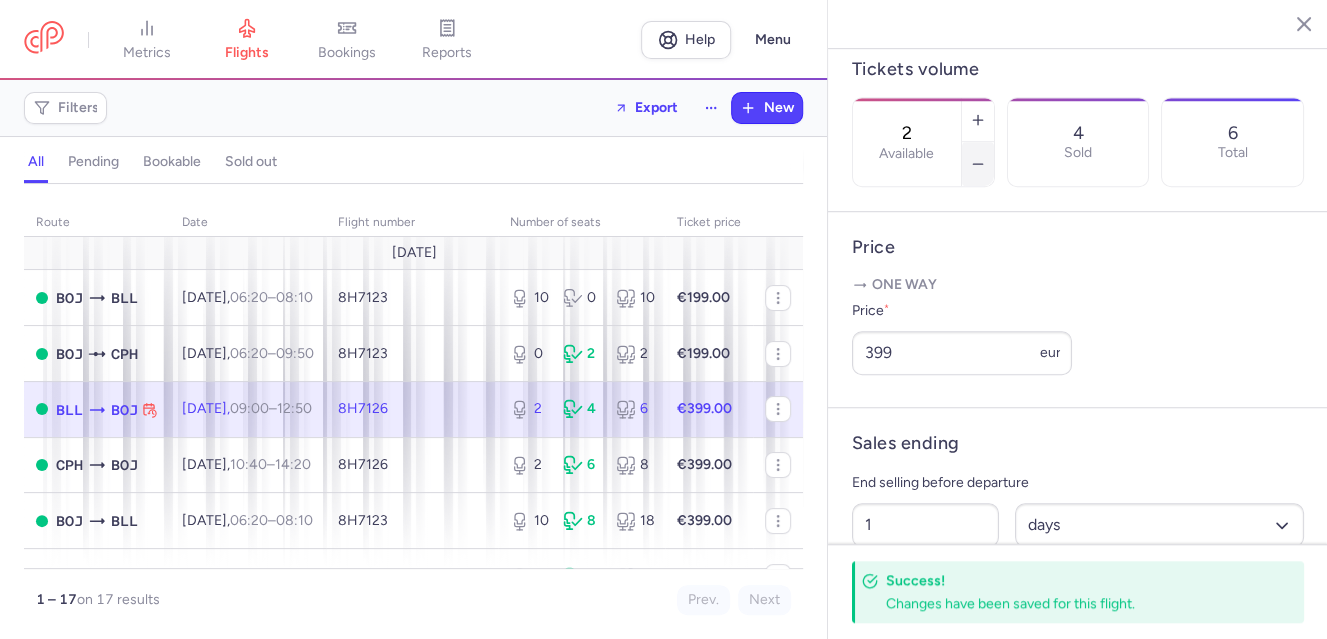 click 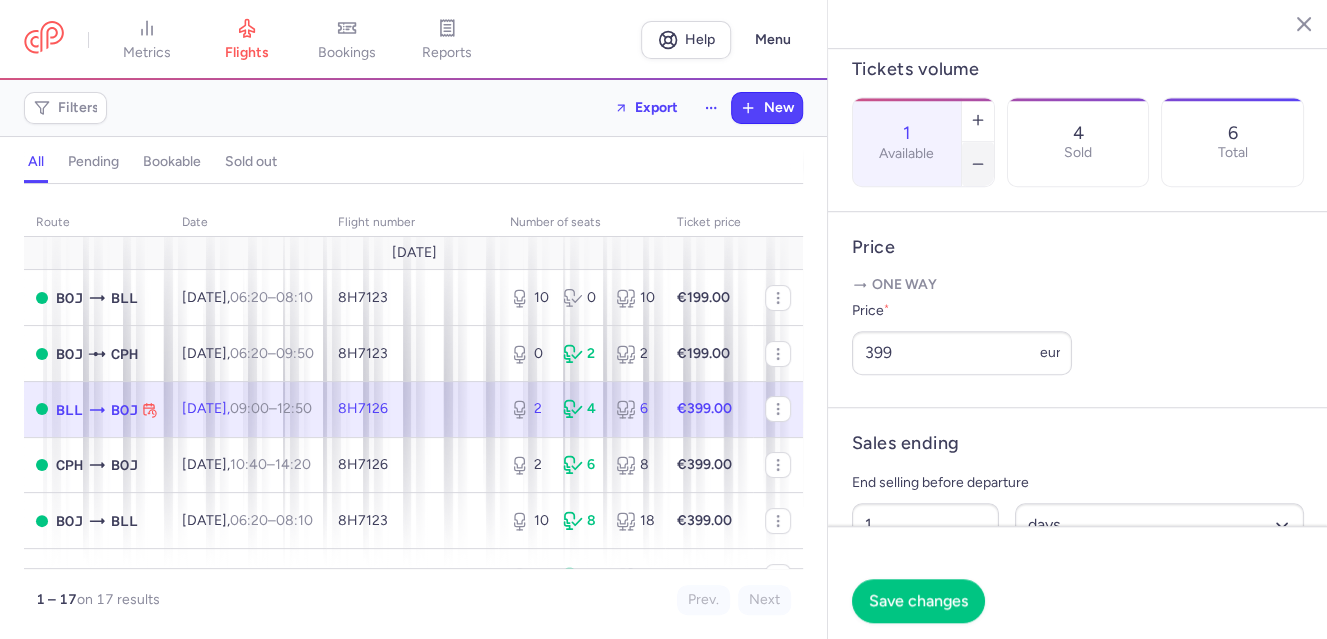 click 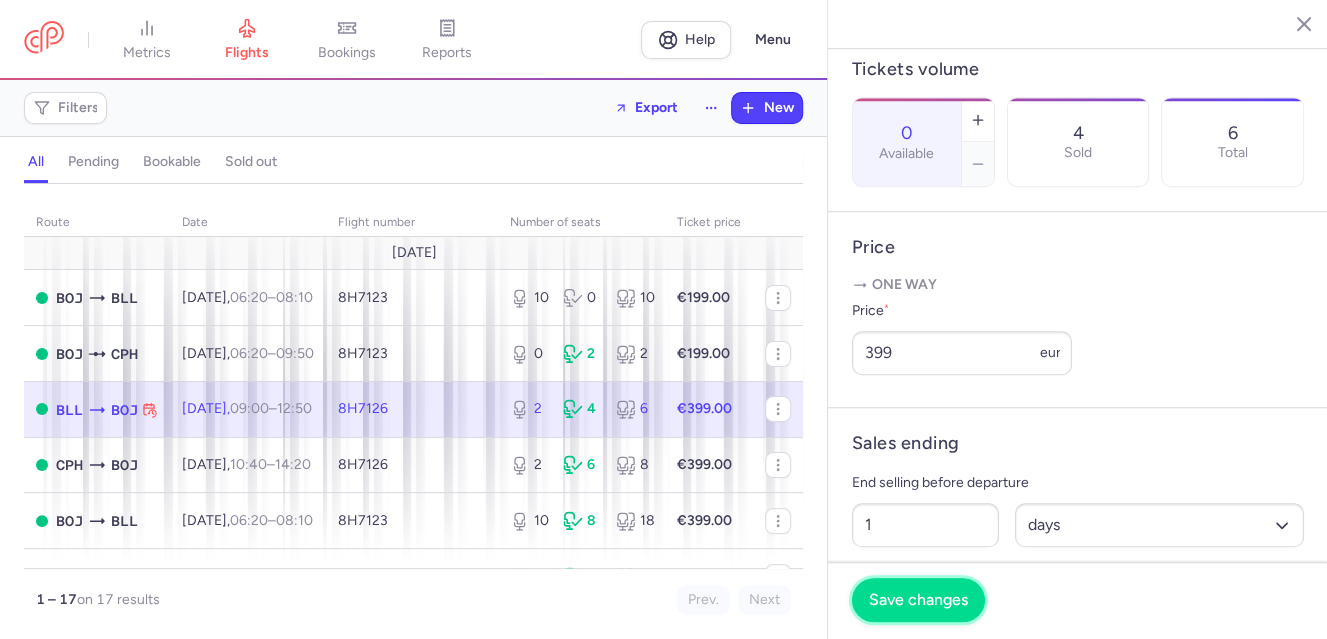 click on "Save changes" at bounding box center [918, 600] 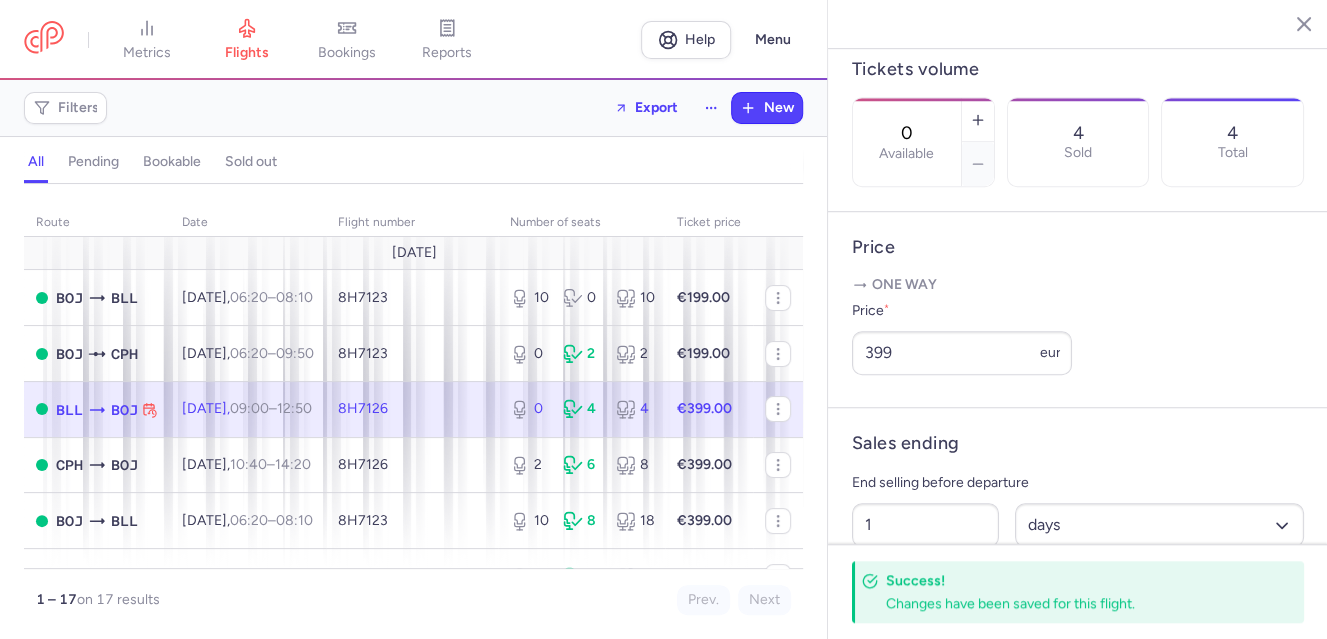 click on "[DATE]  09:00  –  12:50  +0" at bounding box center (247, 408) 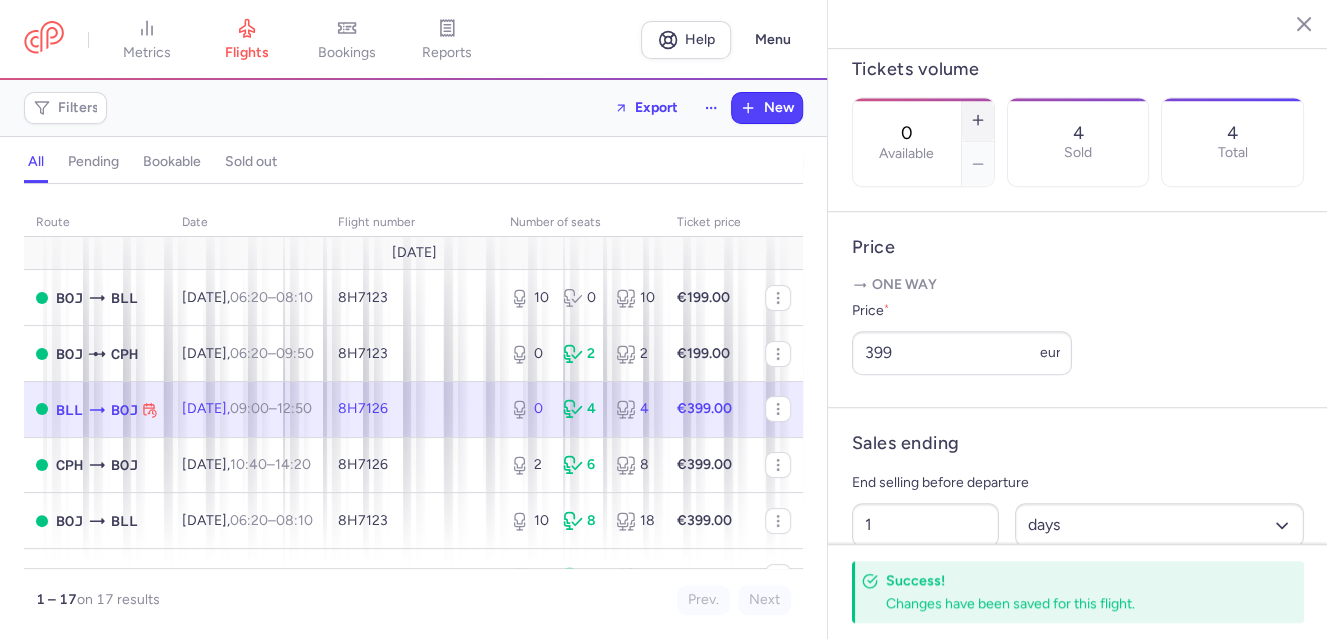click 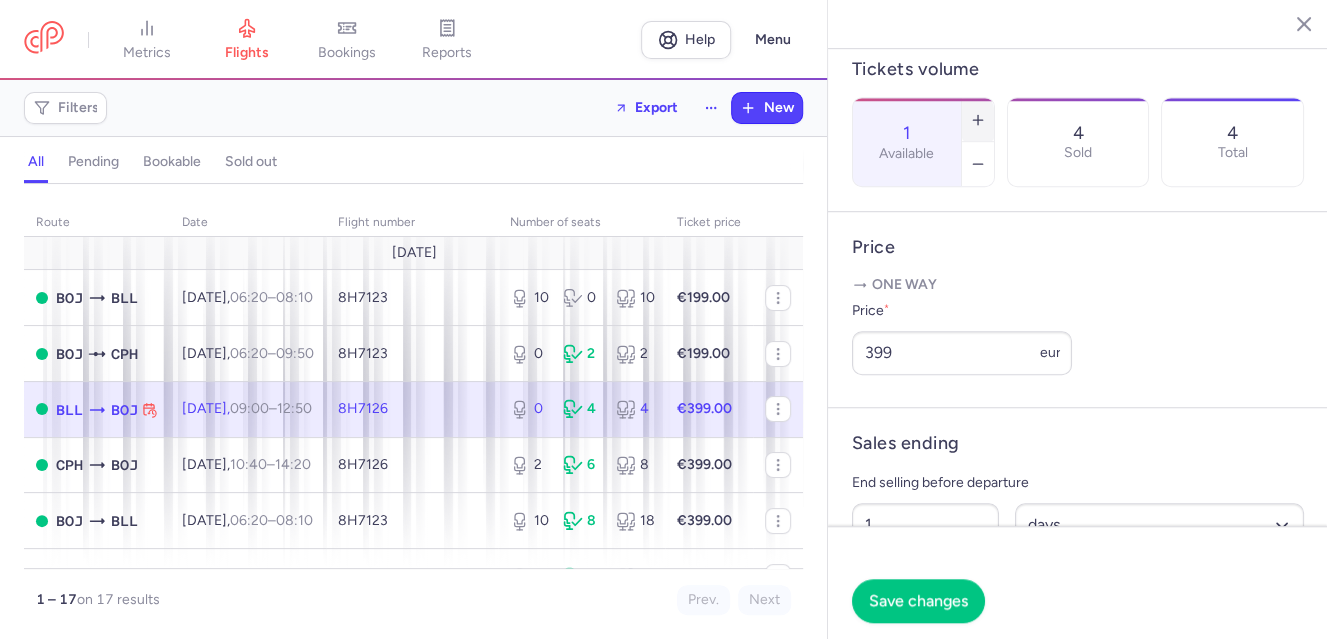 click 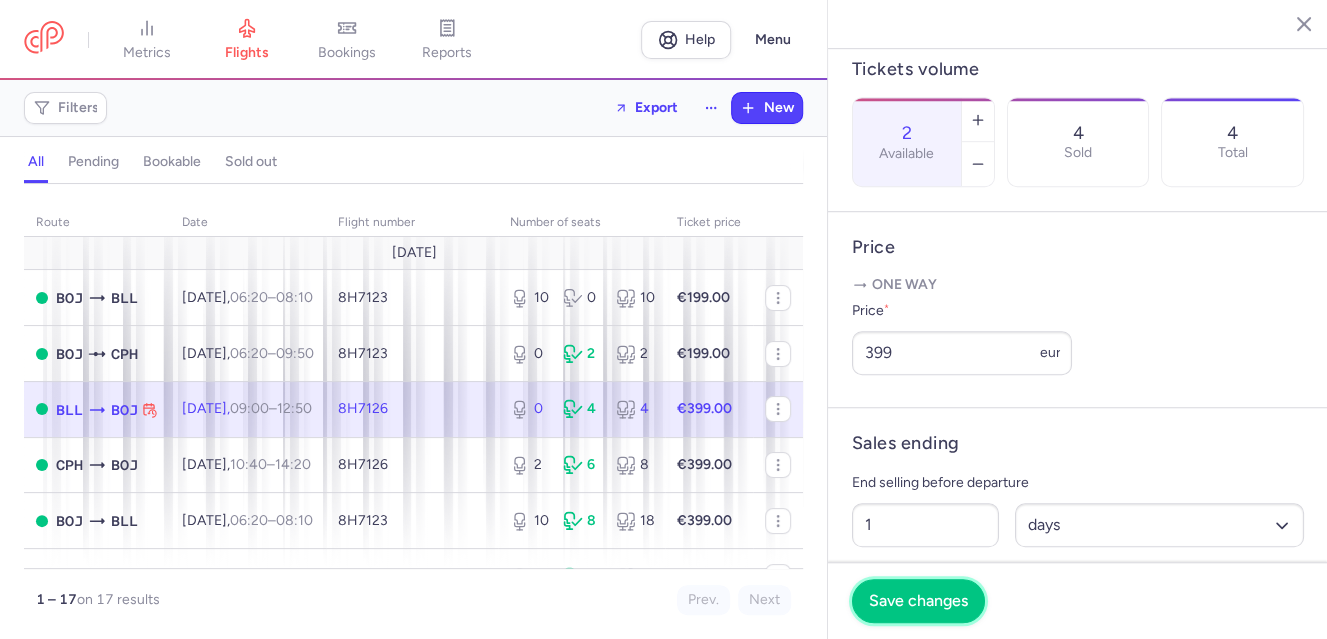 click on "Save changes" at bounding box center [918, 601] 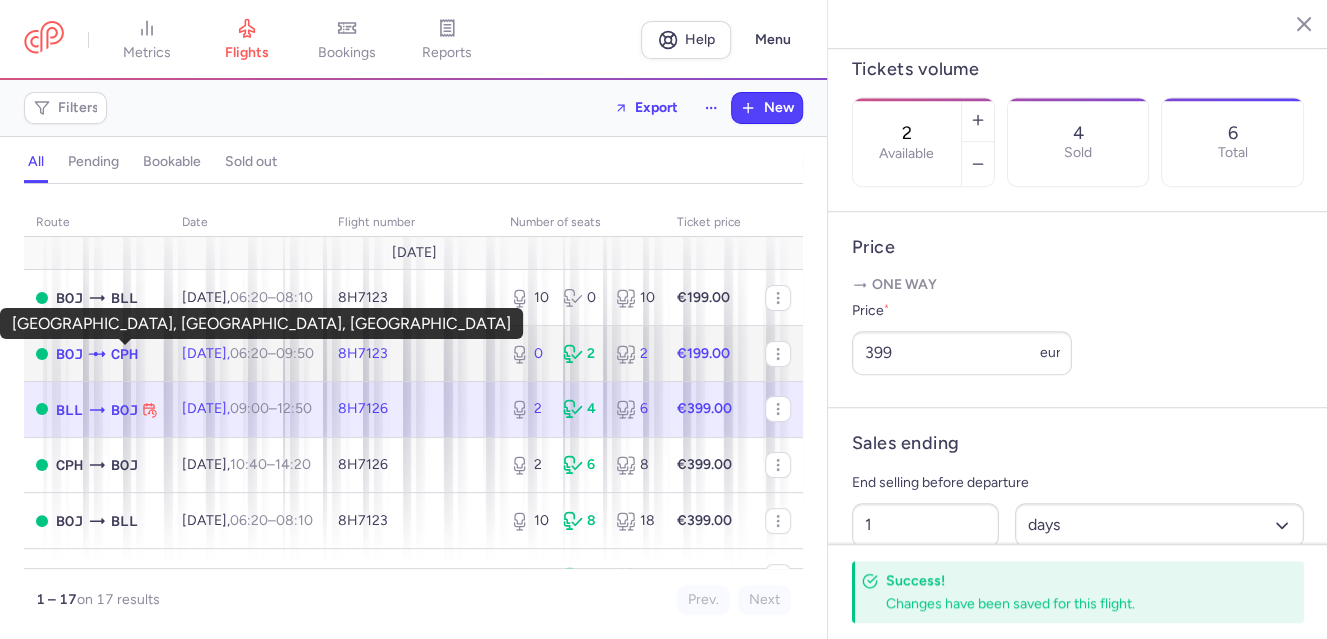 click on "CPH" at bounding box center (124, 354) 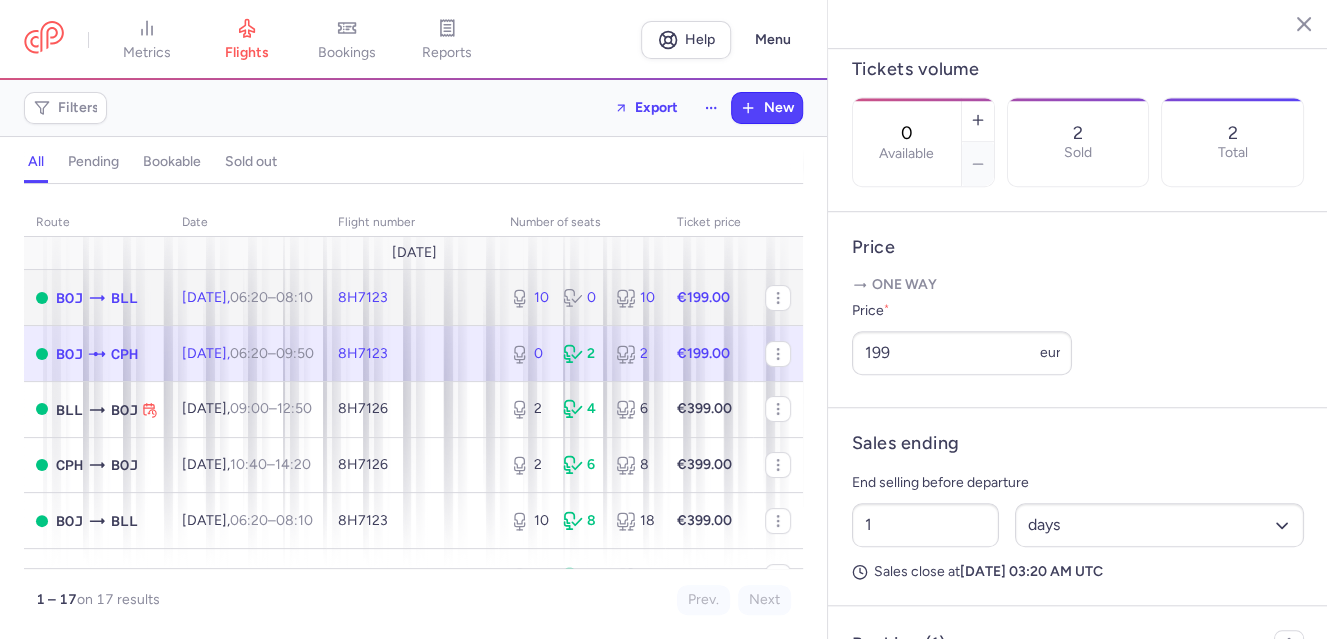 click on "8H7123" at bounding box center (412, 298) 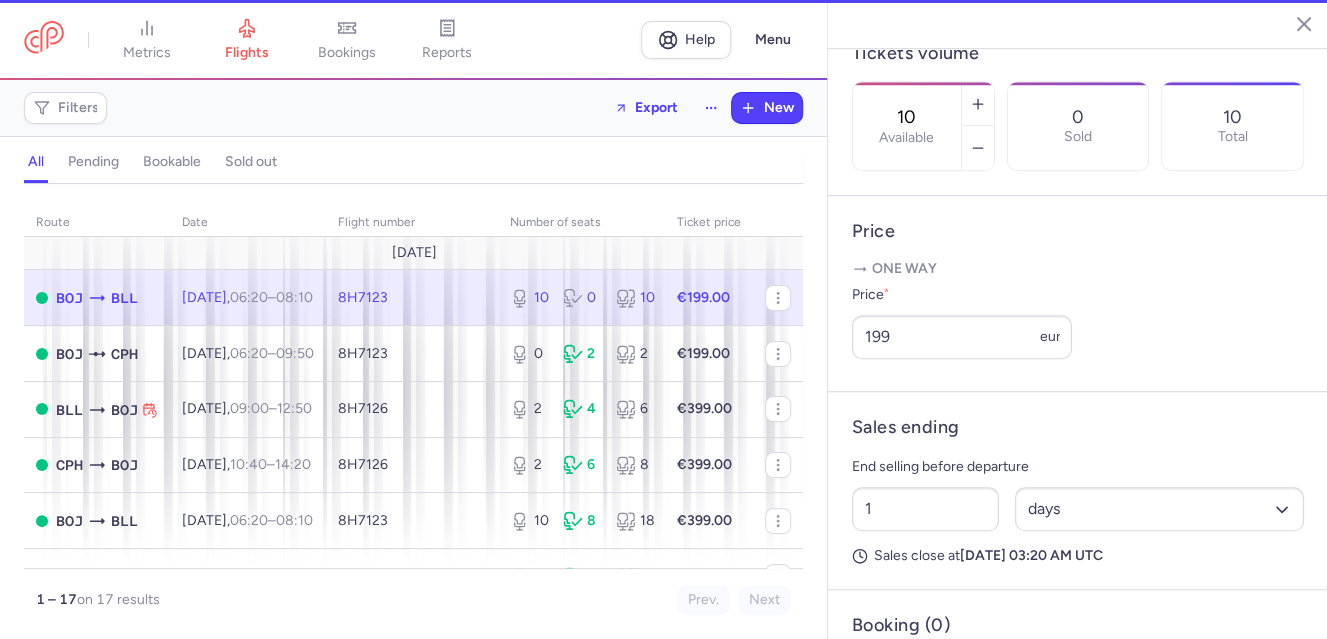 scroll, scrollTop: 584, scrollLeft: 0, axis: vertical 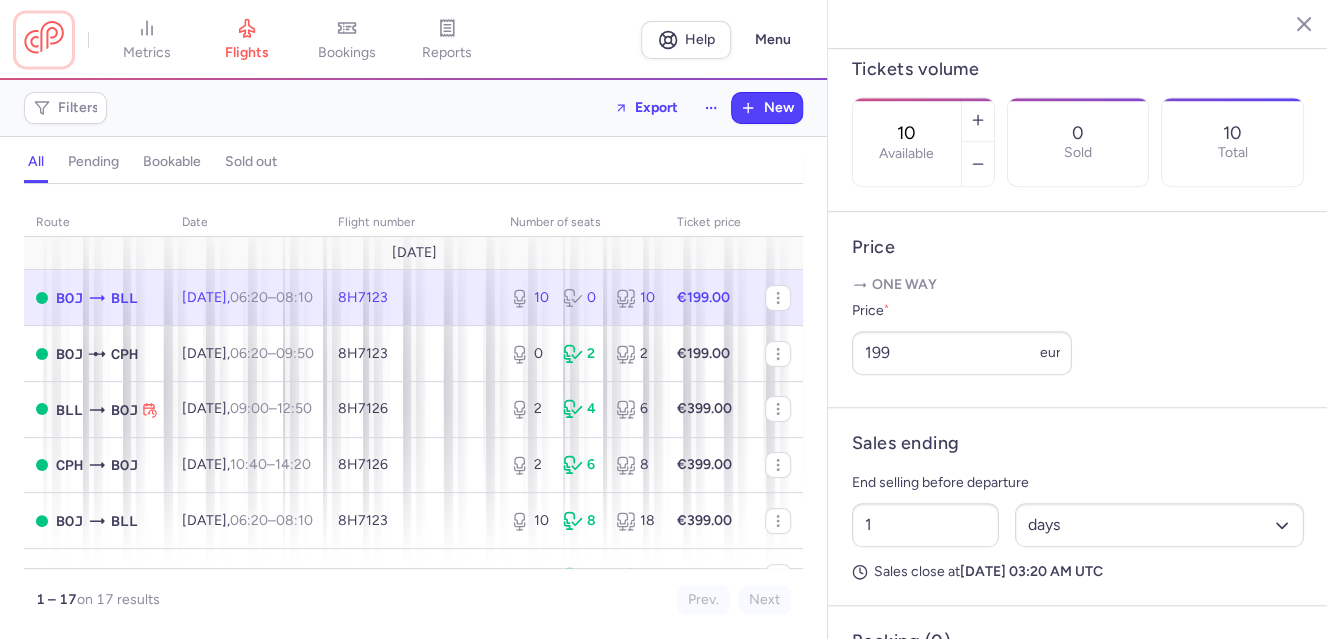 click at bounding box center [44, 39] 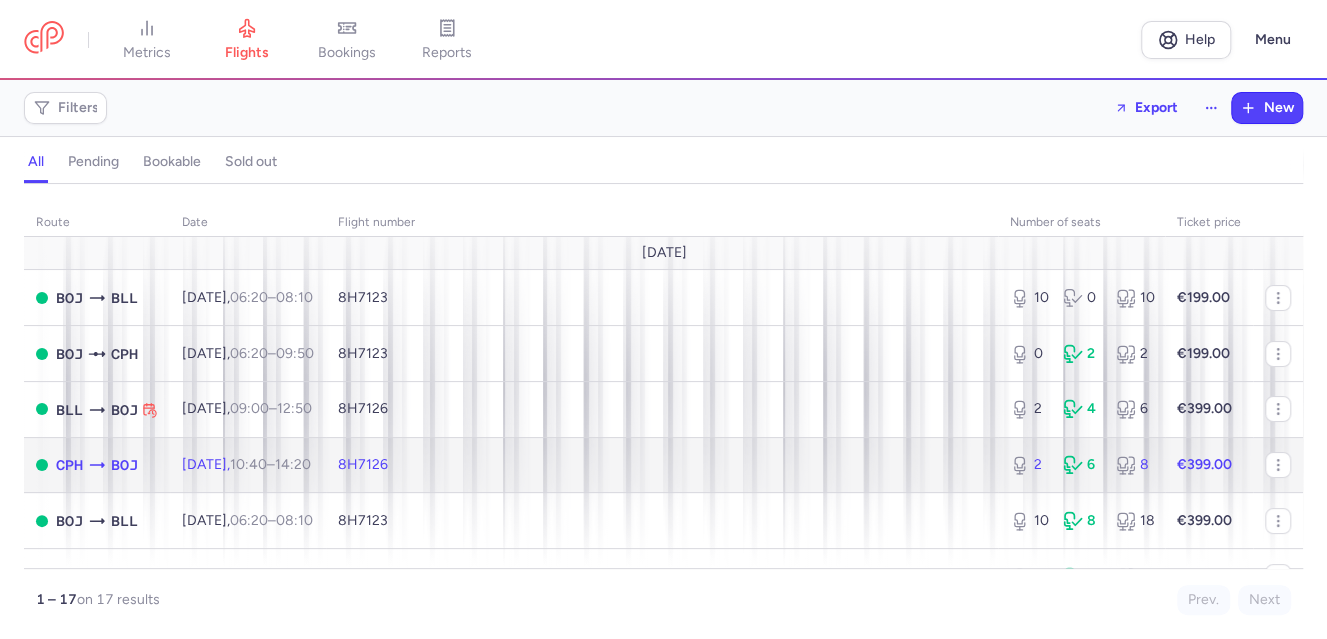 click on "10:40  –  14:20  +0" at bounding box center (270, 464) 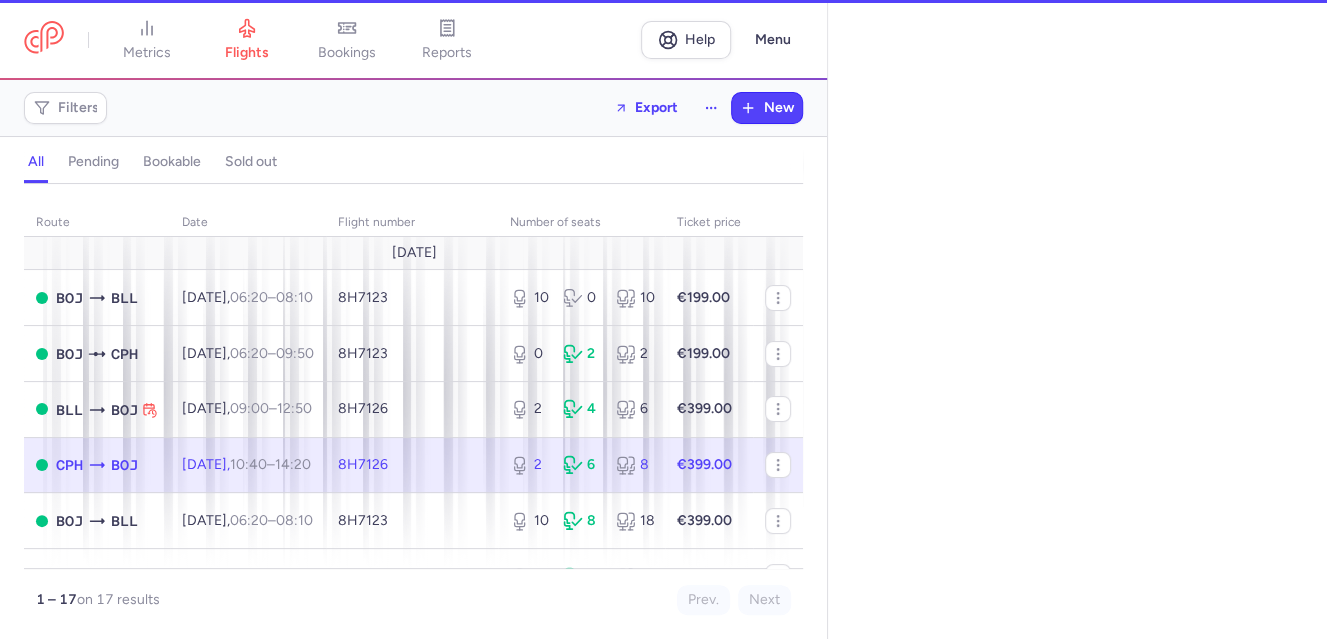 select on "days" 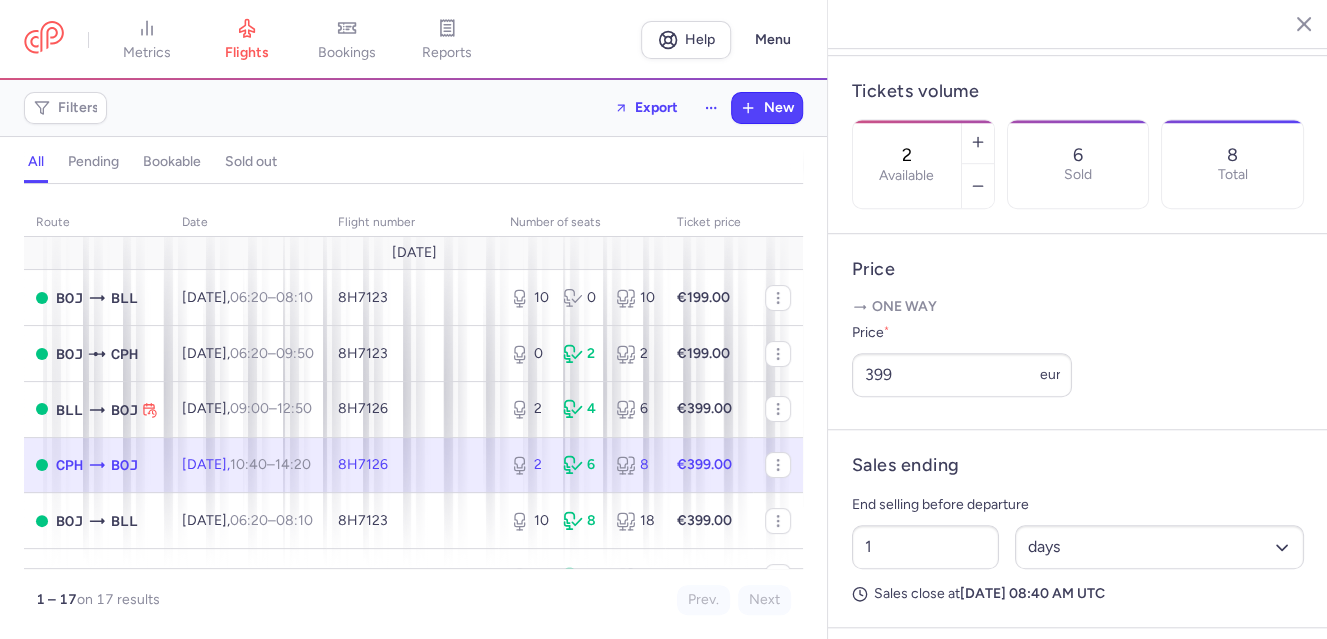 scroll, scrollTop: 600, scrollLeft: 0, axis: vertical 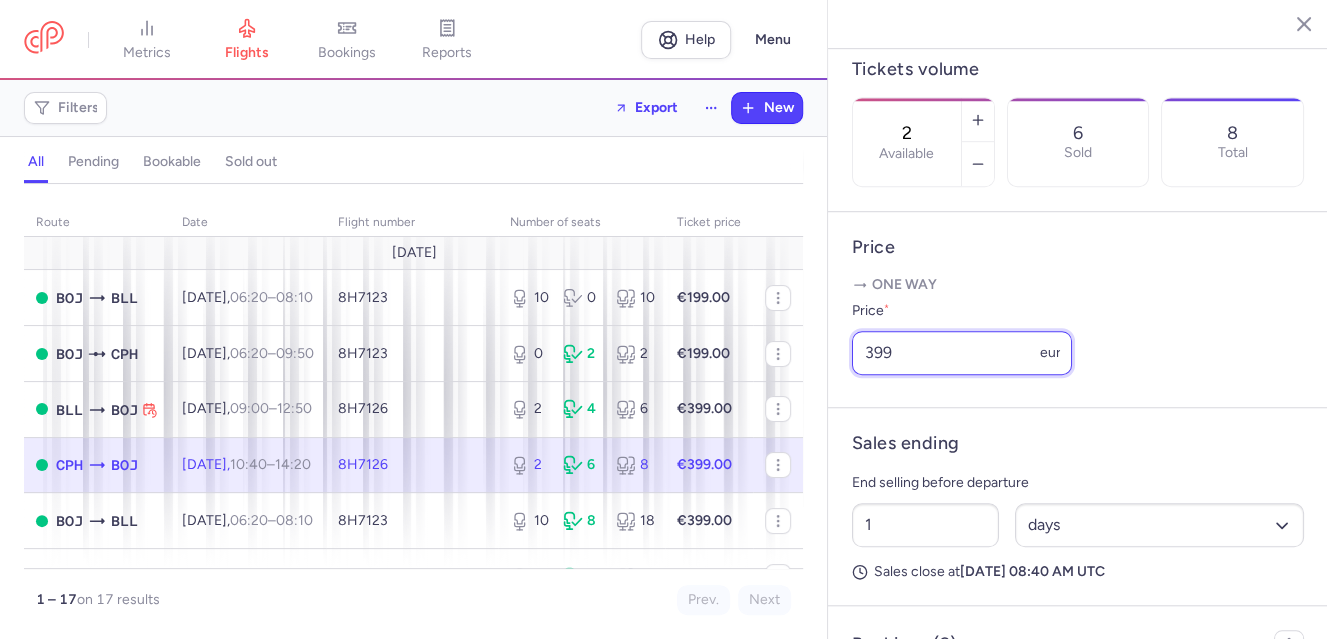 click on "399" at bounding box center [962, 353] 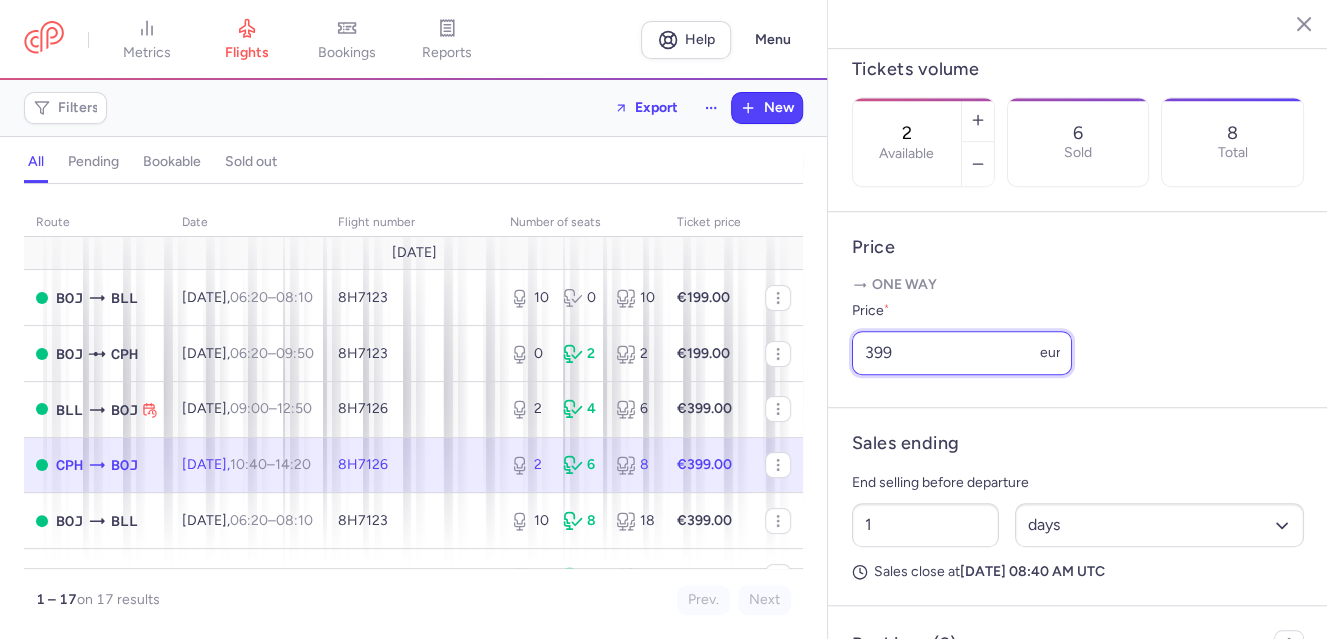 drag, startPoint x: 917, startPoint y: 413, endPoint x: 816, endPoint y: 413, distance: 101 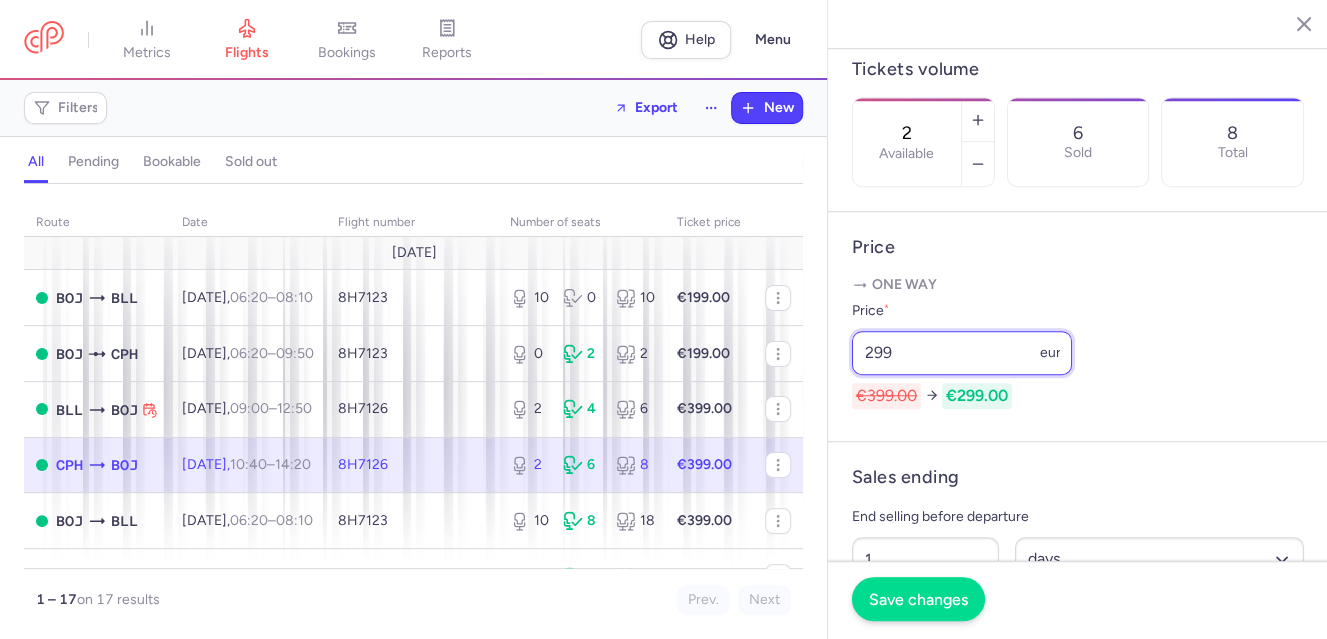 type on "299" 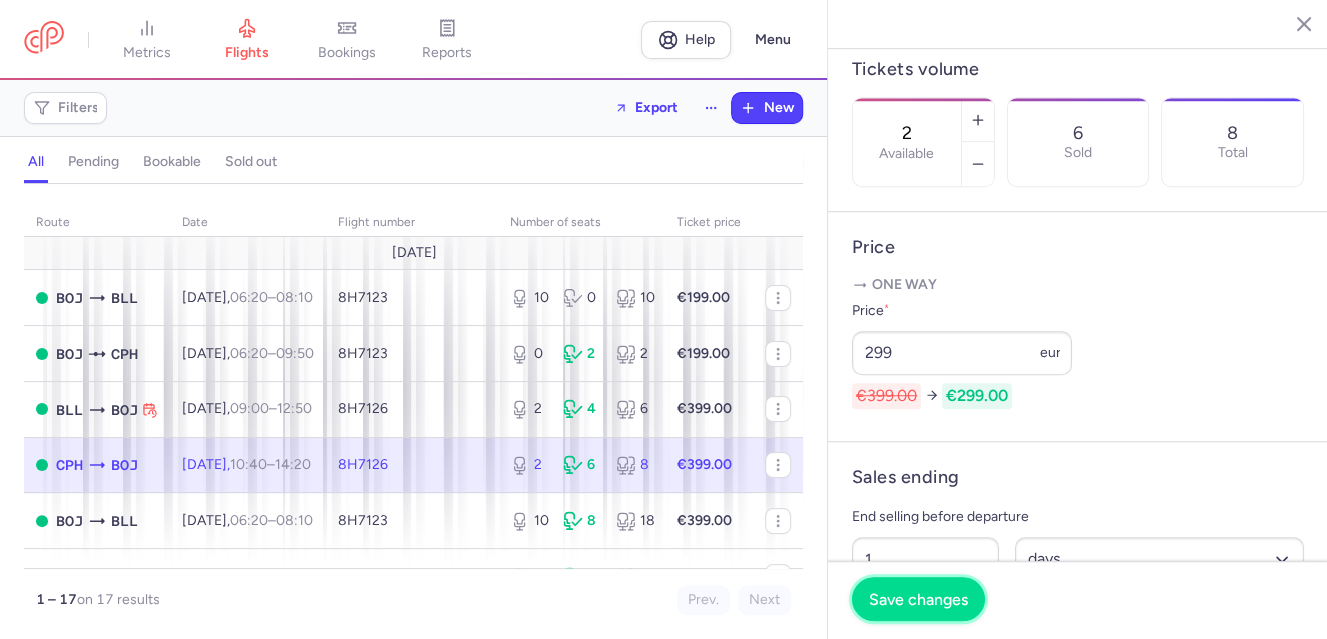 click on "Save changes" at bounding box center (918, 600) 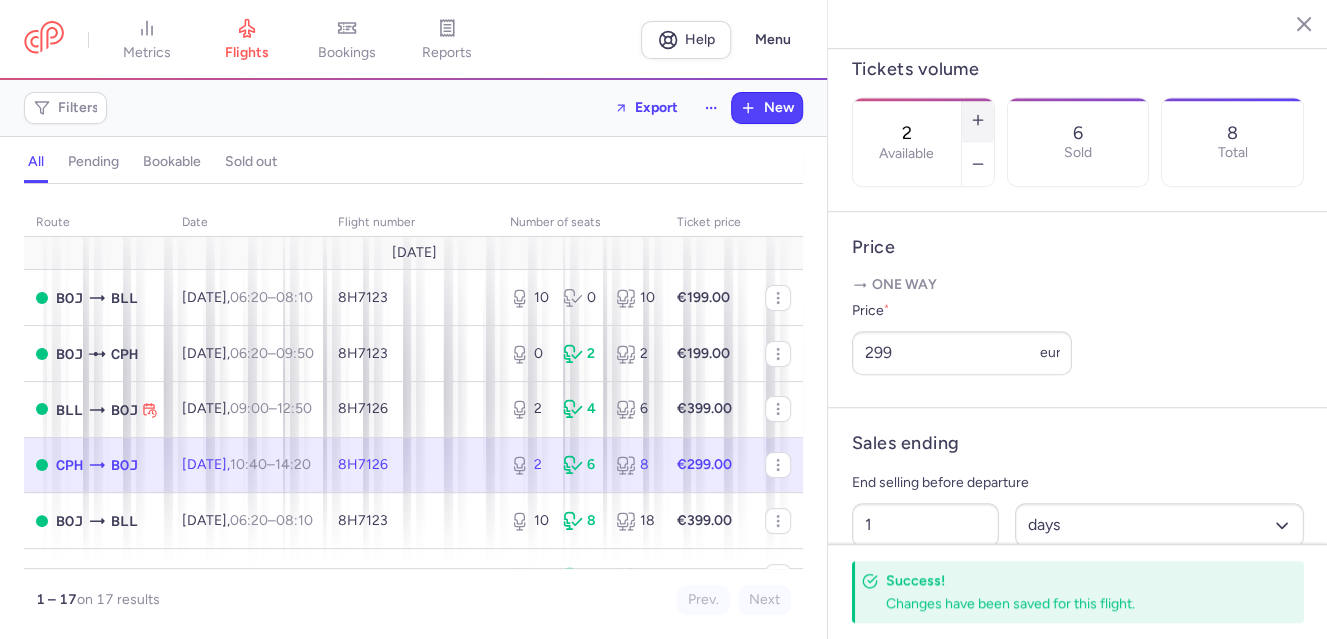 click 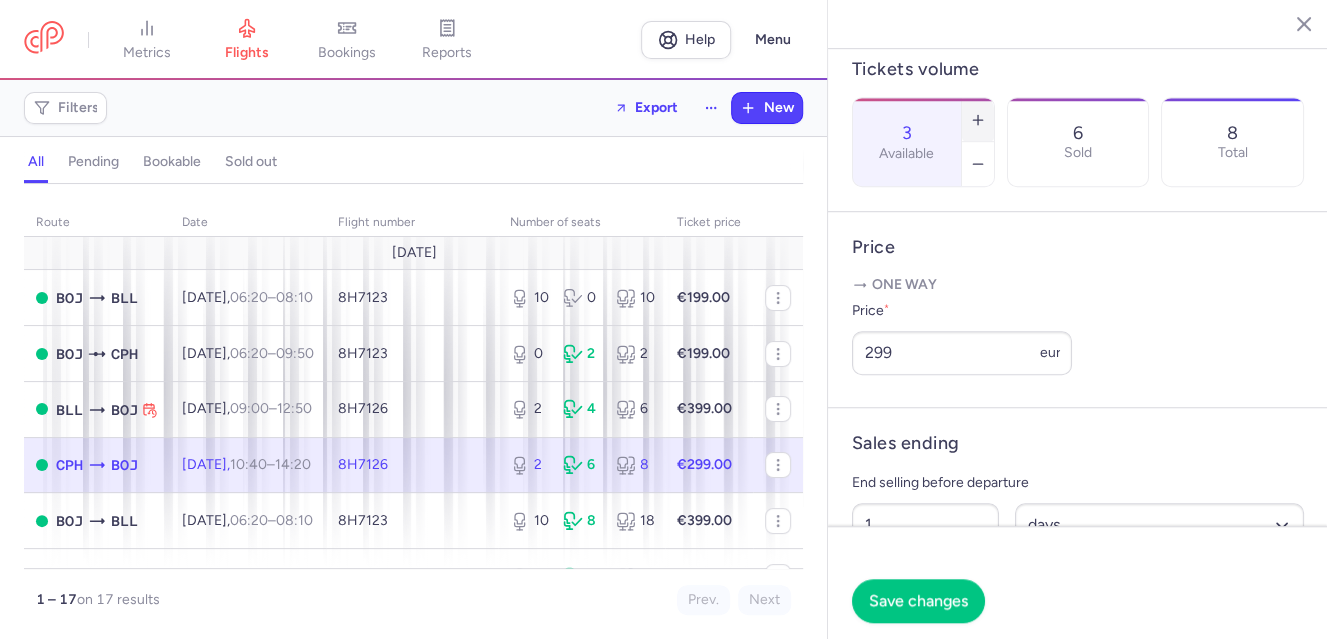 click 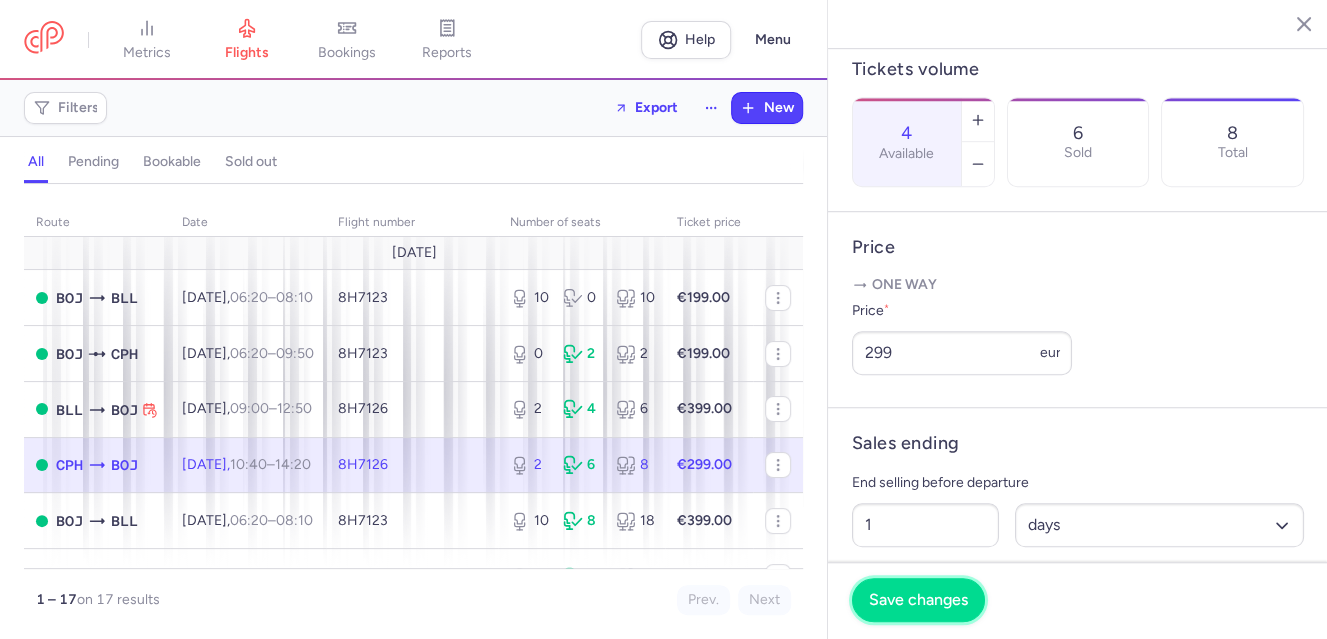 click on "Save changes" at bounding box center (918, 600) 